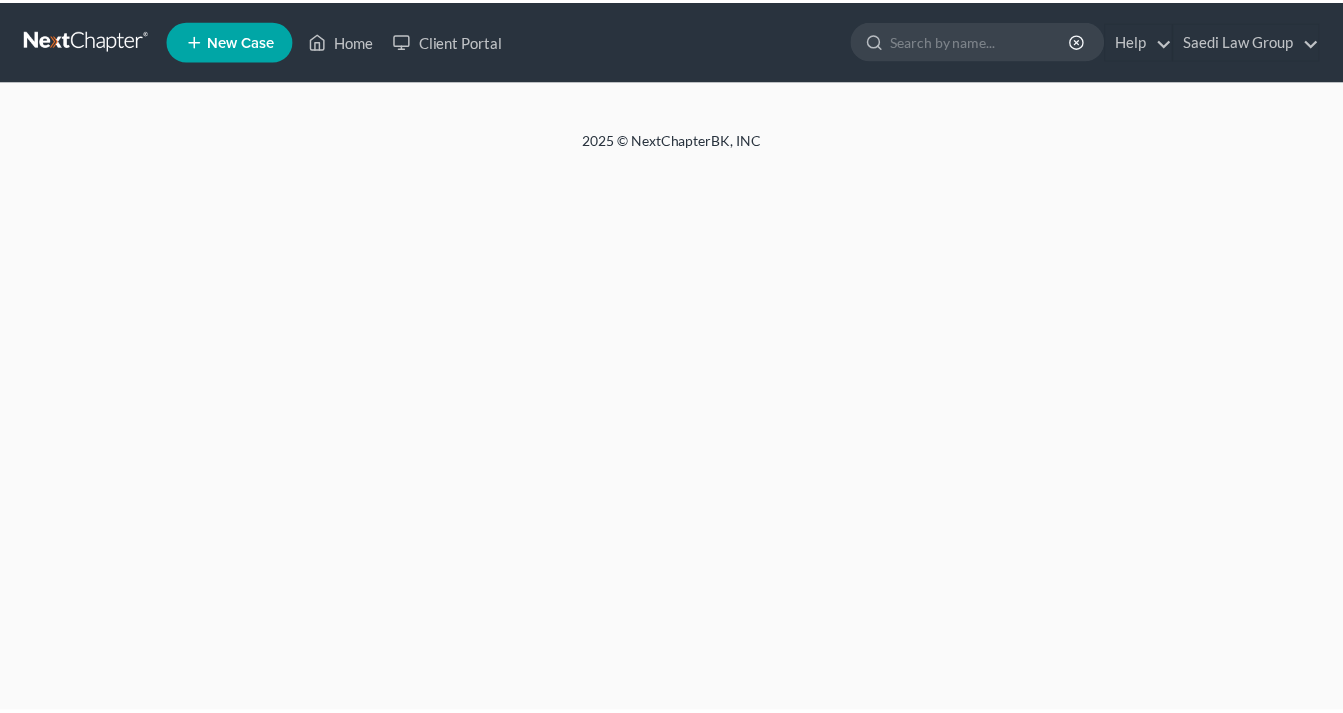 scroll, scrollTop: 0, scrollLeft: 0, axis: both 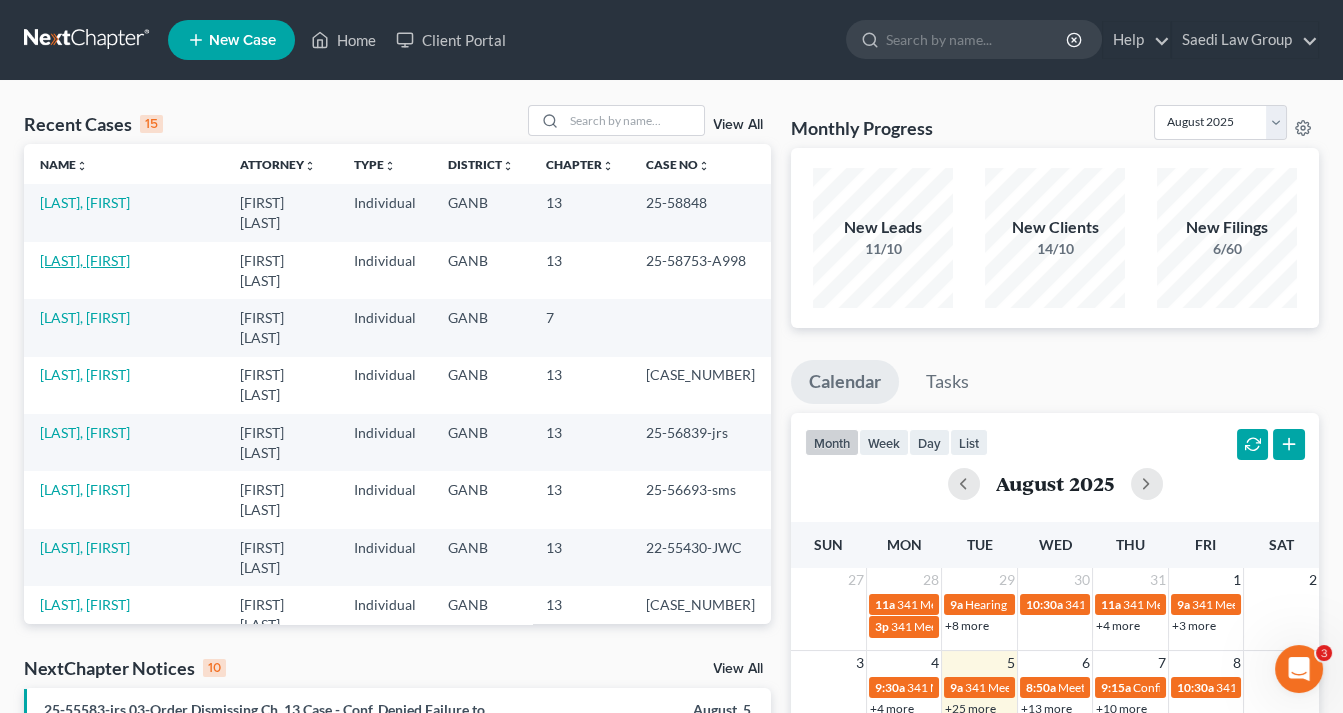 click on "[LAST], [FIRST]" at bounding box center (85, 260) 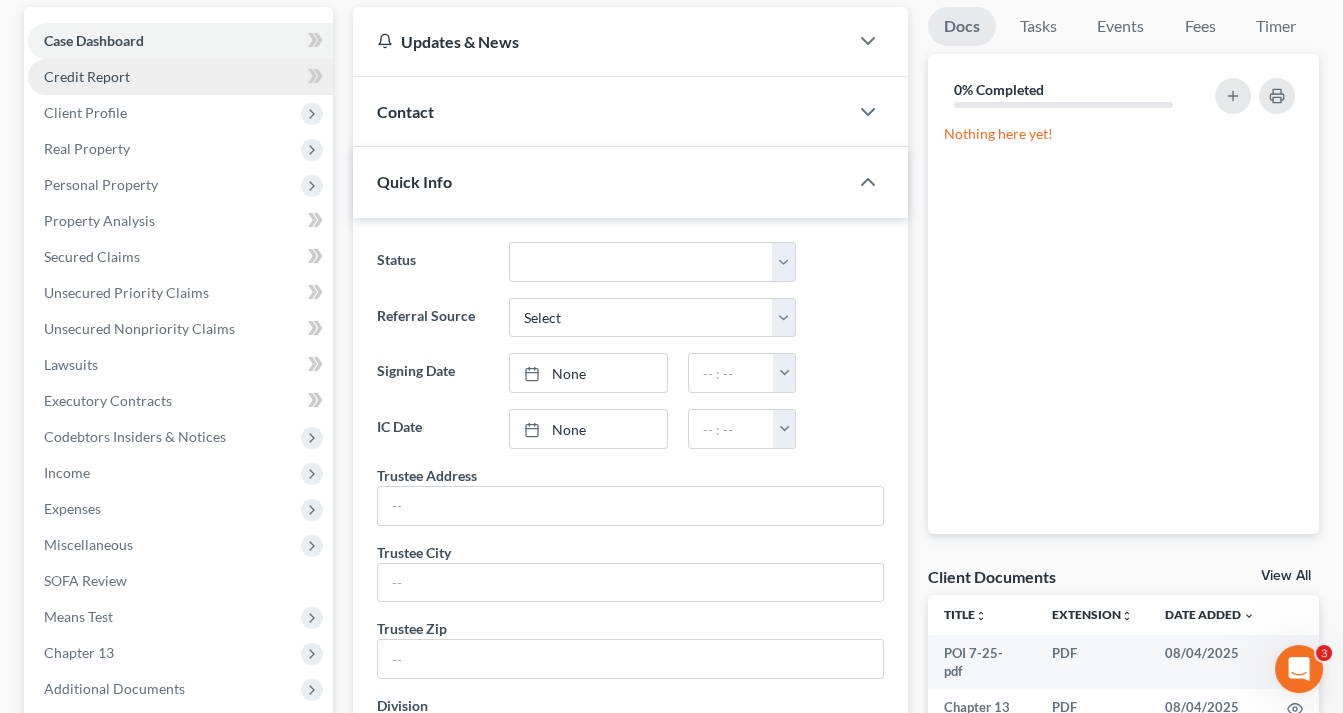 scroll, scrollTop: 160, scrollLeft: 0, axis: vertical 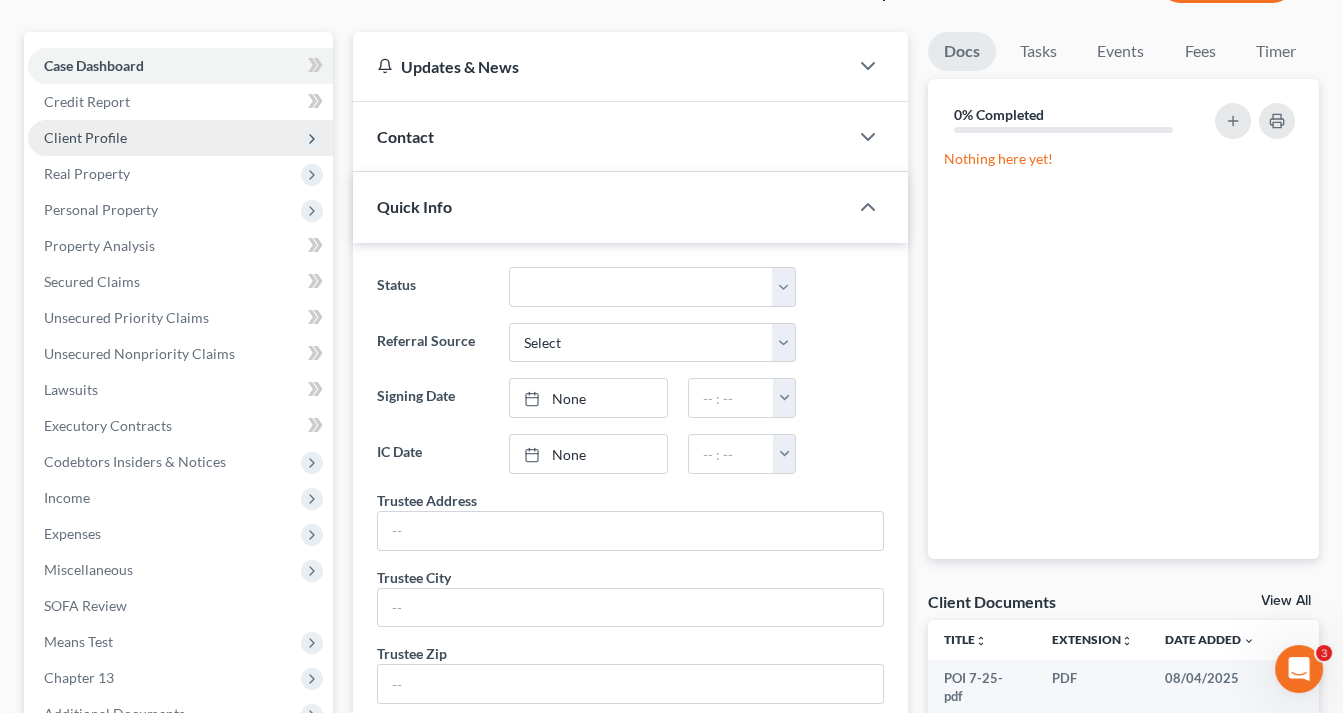 click on "Client Profile" at bounding box center (85, 137) 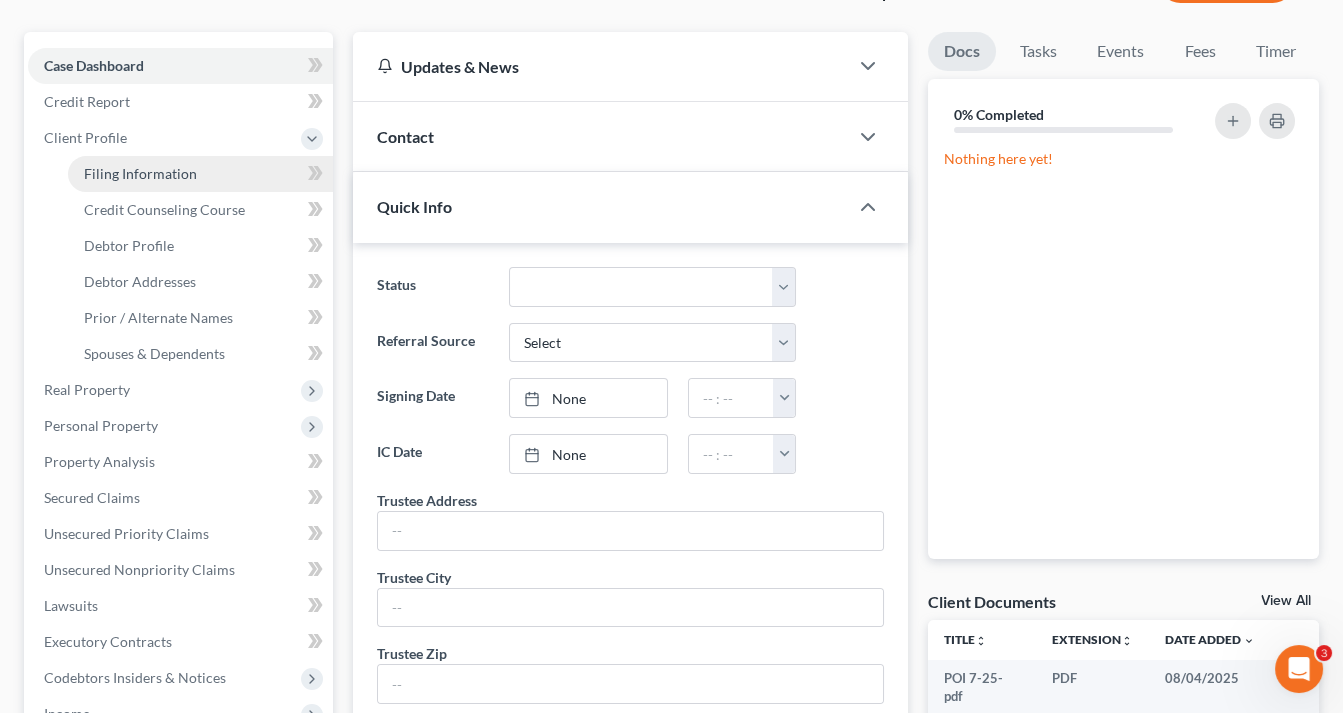 click on "Filing Information" at bounding box center (140, 173) 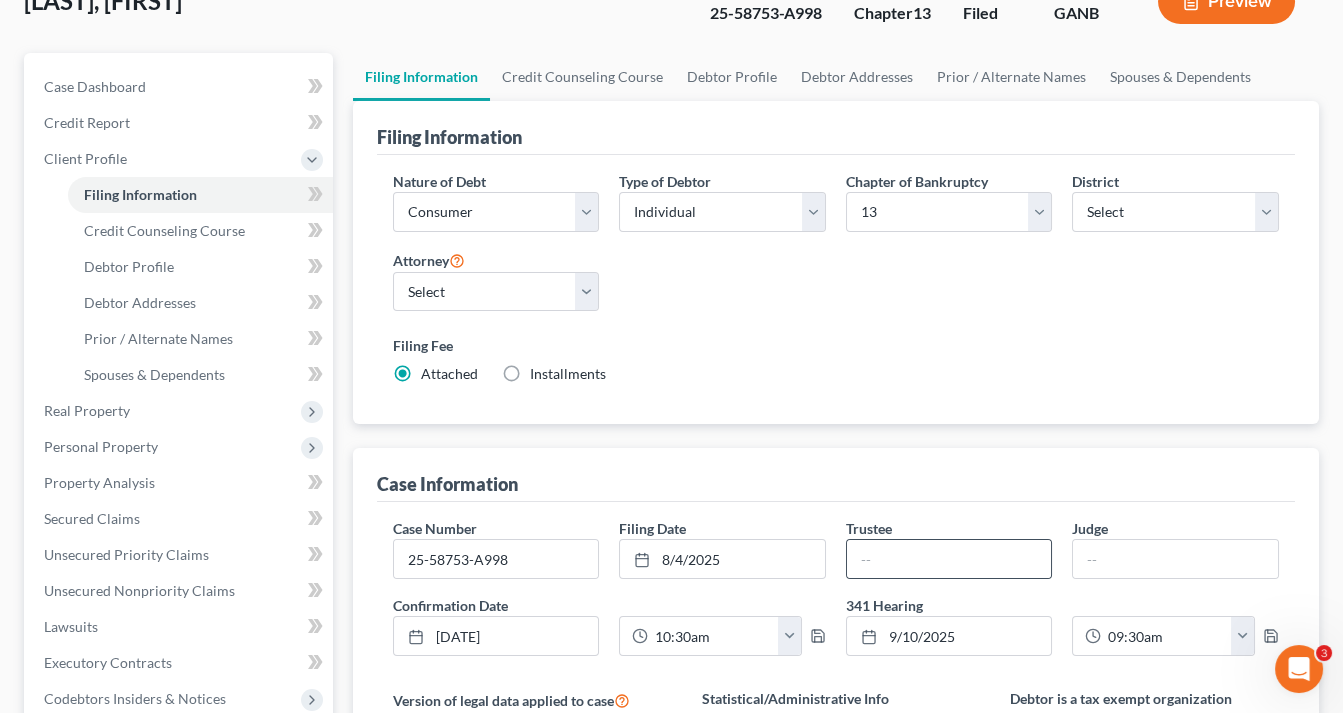 scroll, scrollTop: 240, scrollLeft: 0, axis: vertical 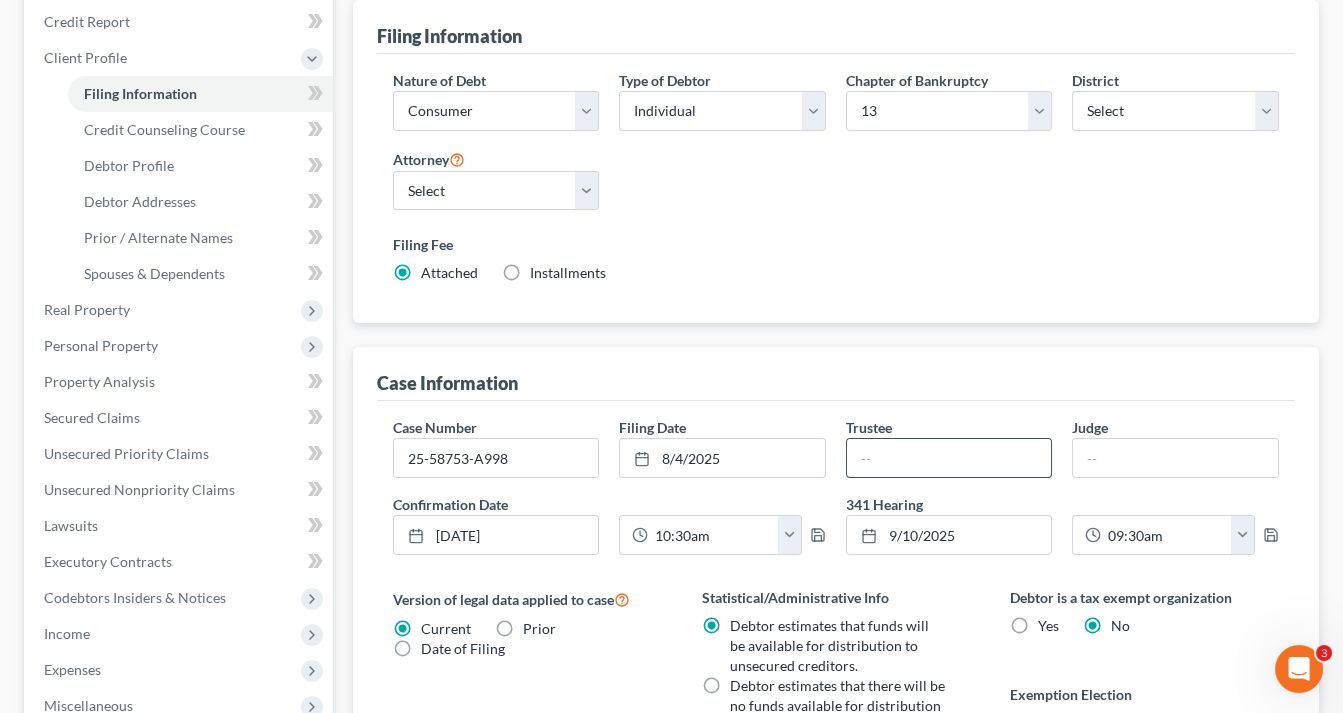 click at bounding box center (949, 458) 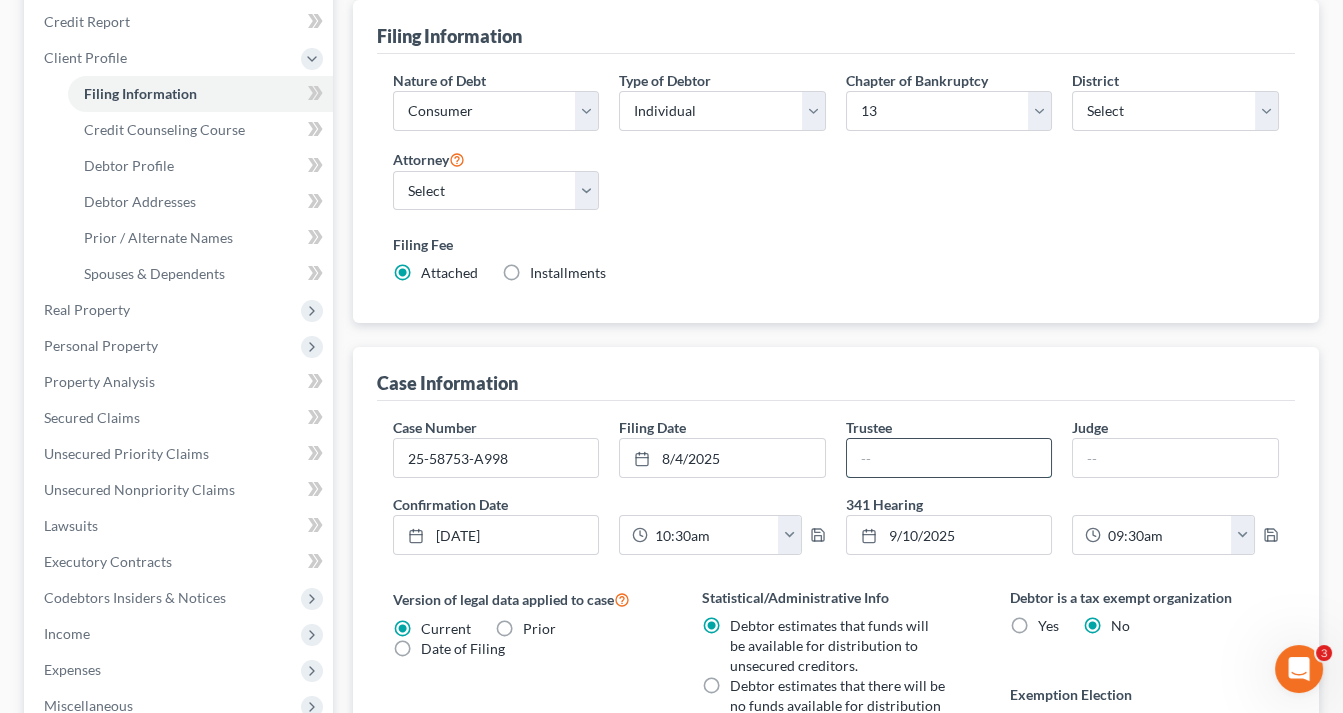 type on "Nancy J. Whaley" 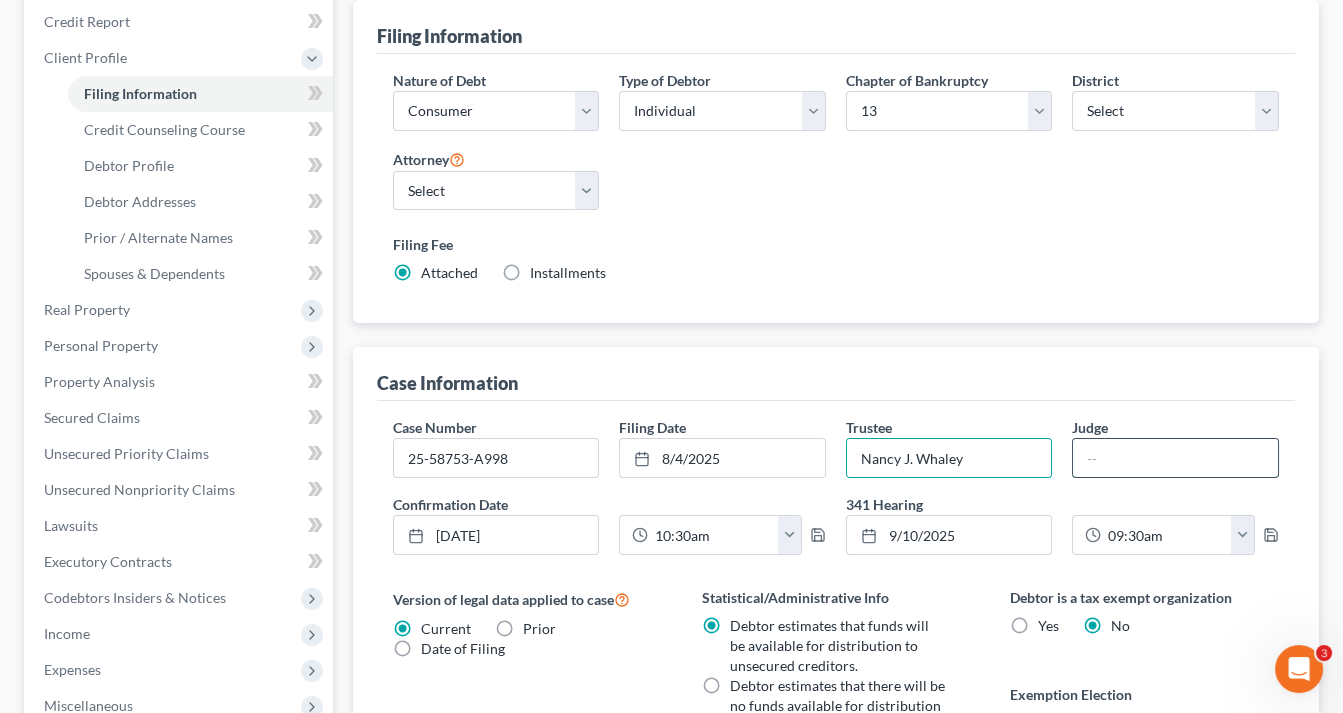 click at bounding box center [1175, 458] 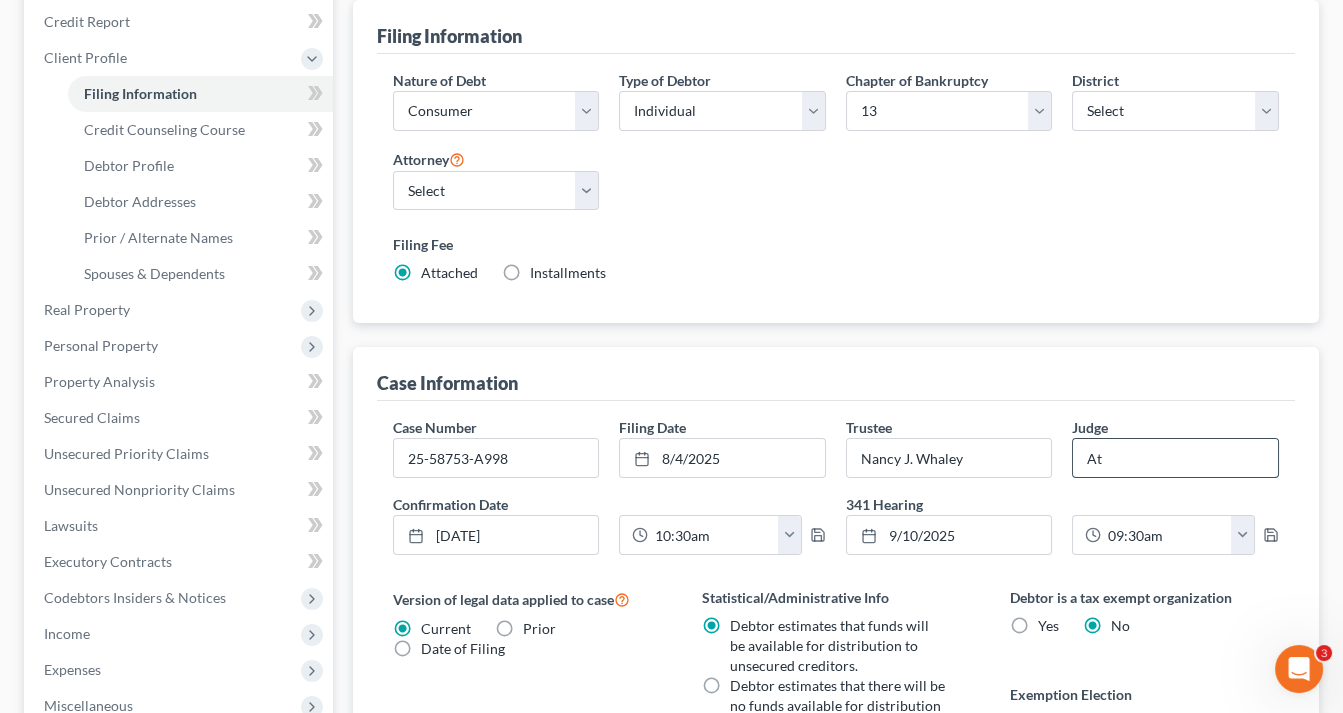 type on "ATLANTA" 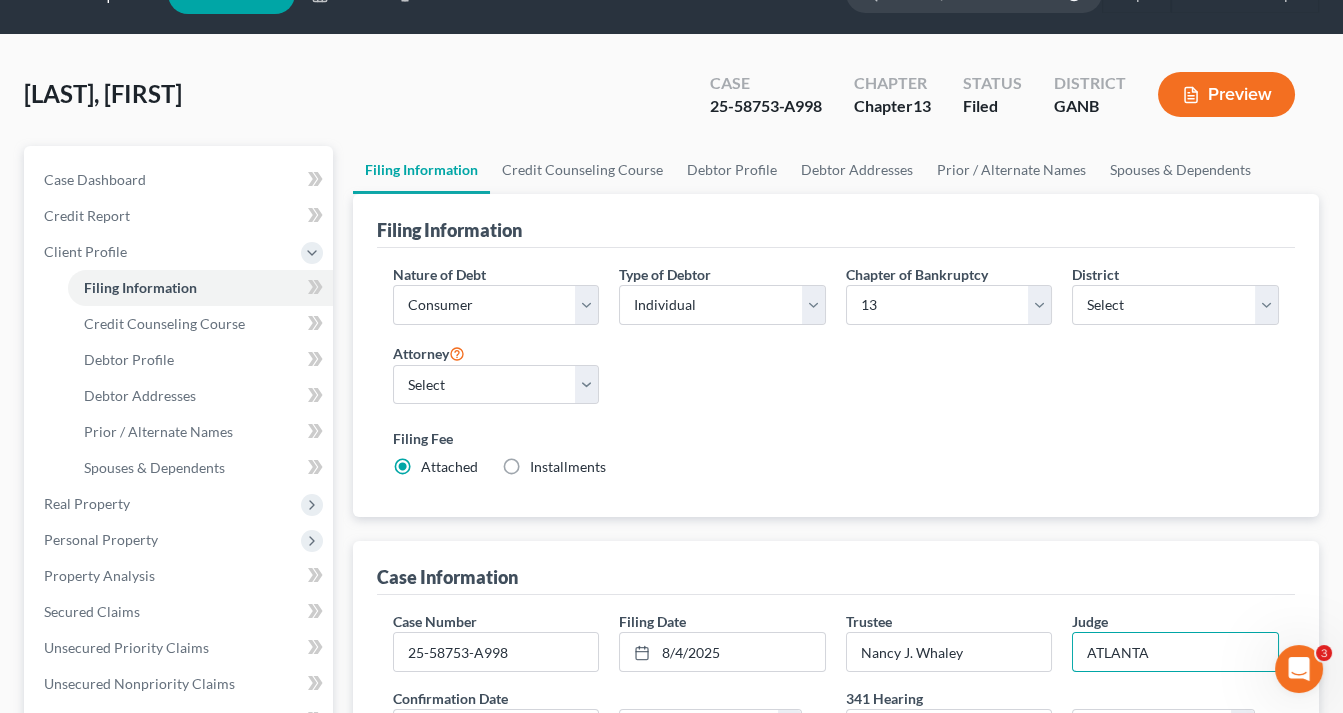 scroll, scrollTop: 0, scrollLeft: 0, axis: both 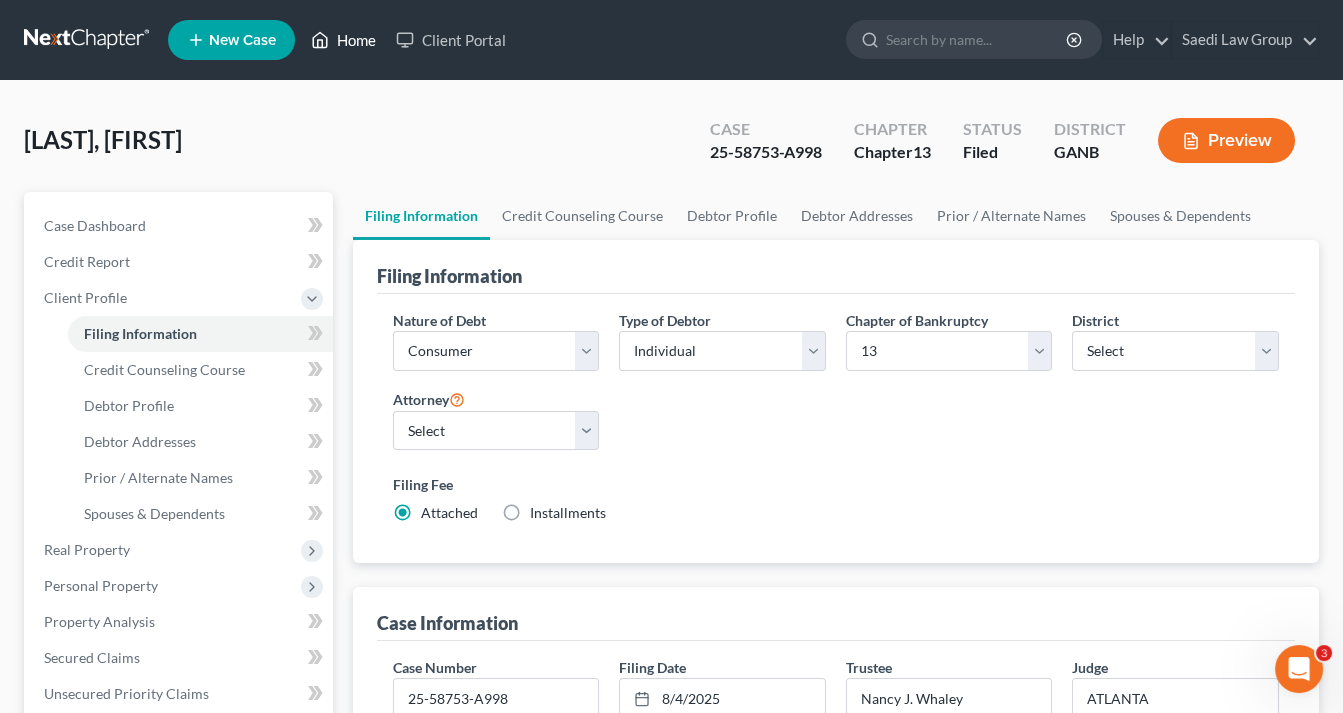 click on "Home" at bounding box center [343, 40] 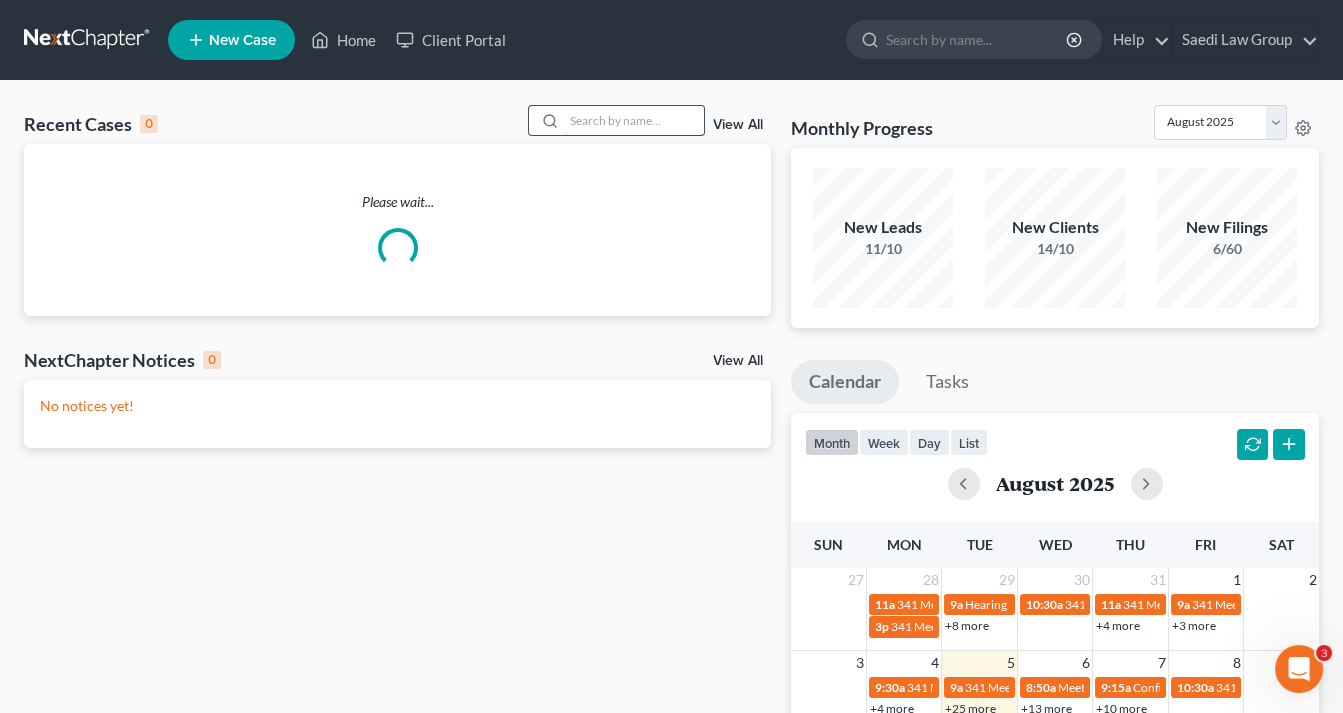 click at bounding box center (634, 120) 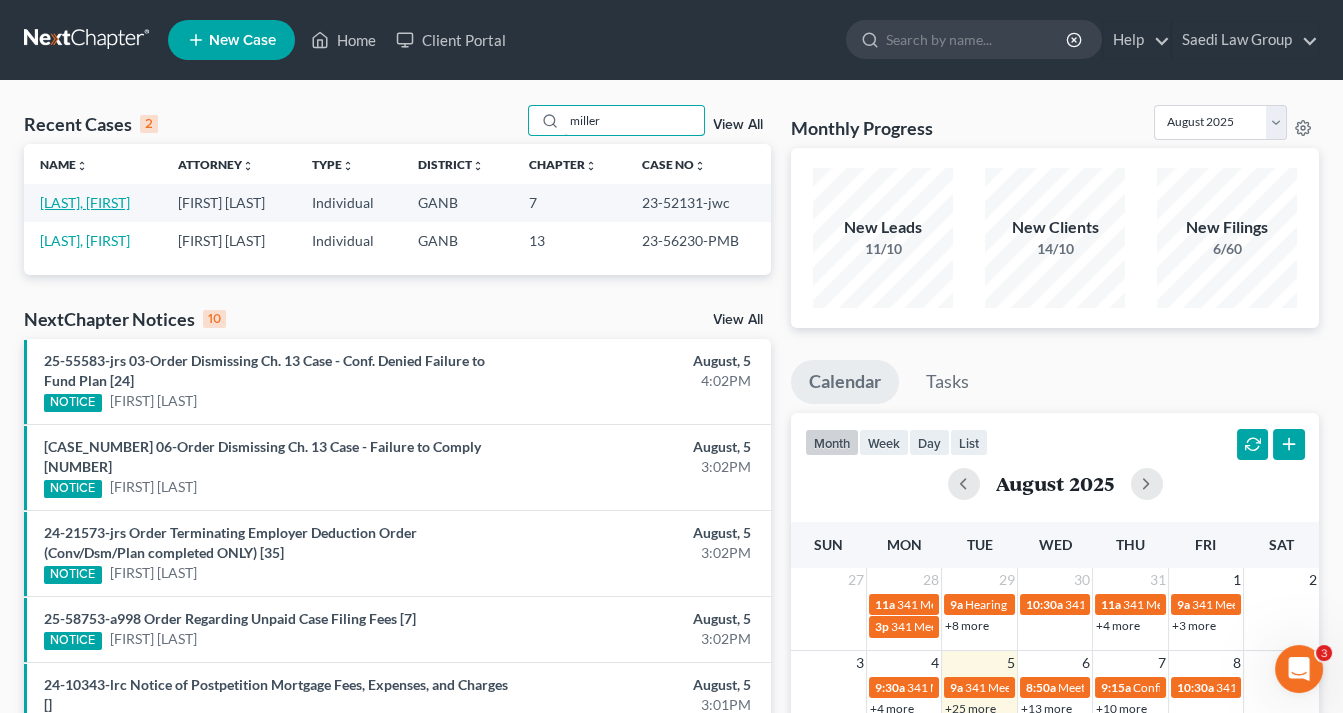 type on "miller" 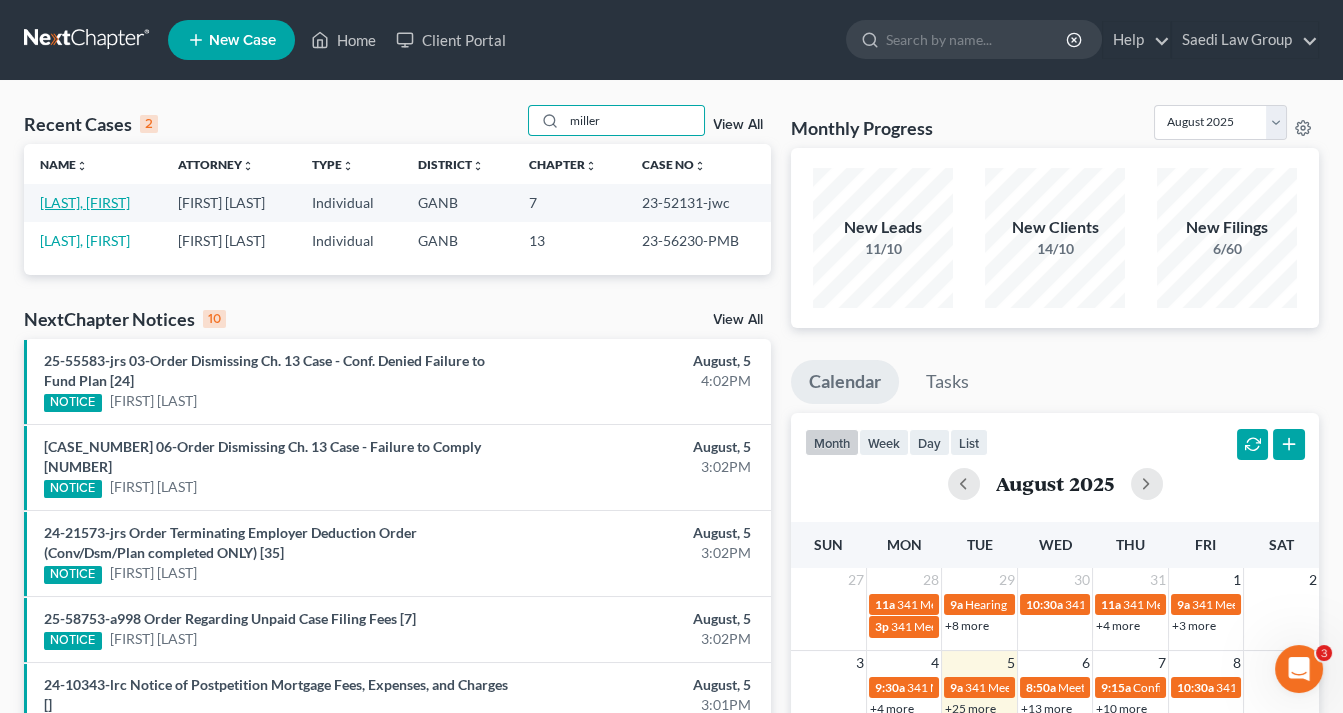 click on "[LAST], [FIRST]" at bounding box center (85, 202) 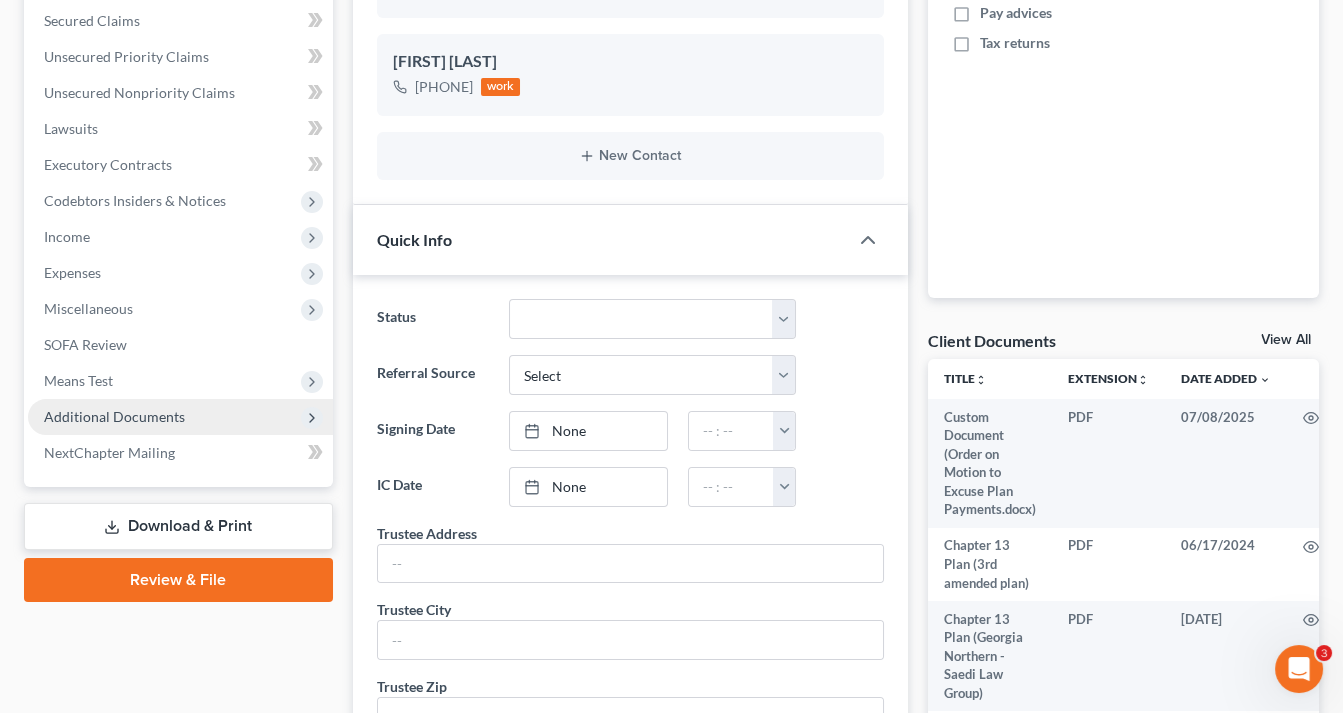 scroll, scrollTop: 480, scrollLeft: 0, axis: vertical 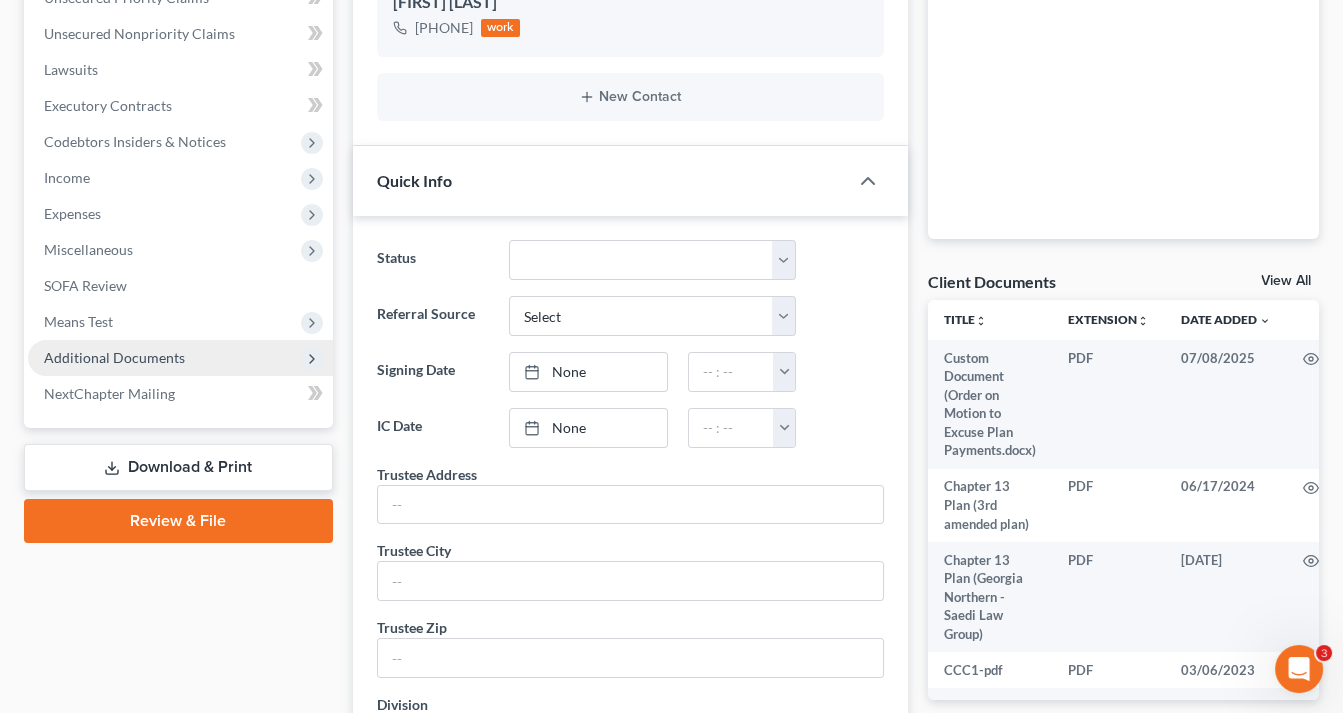 click on "Additional Documents" at bounding box center [114, 357] 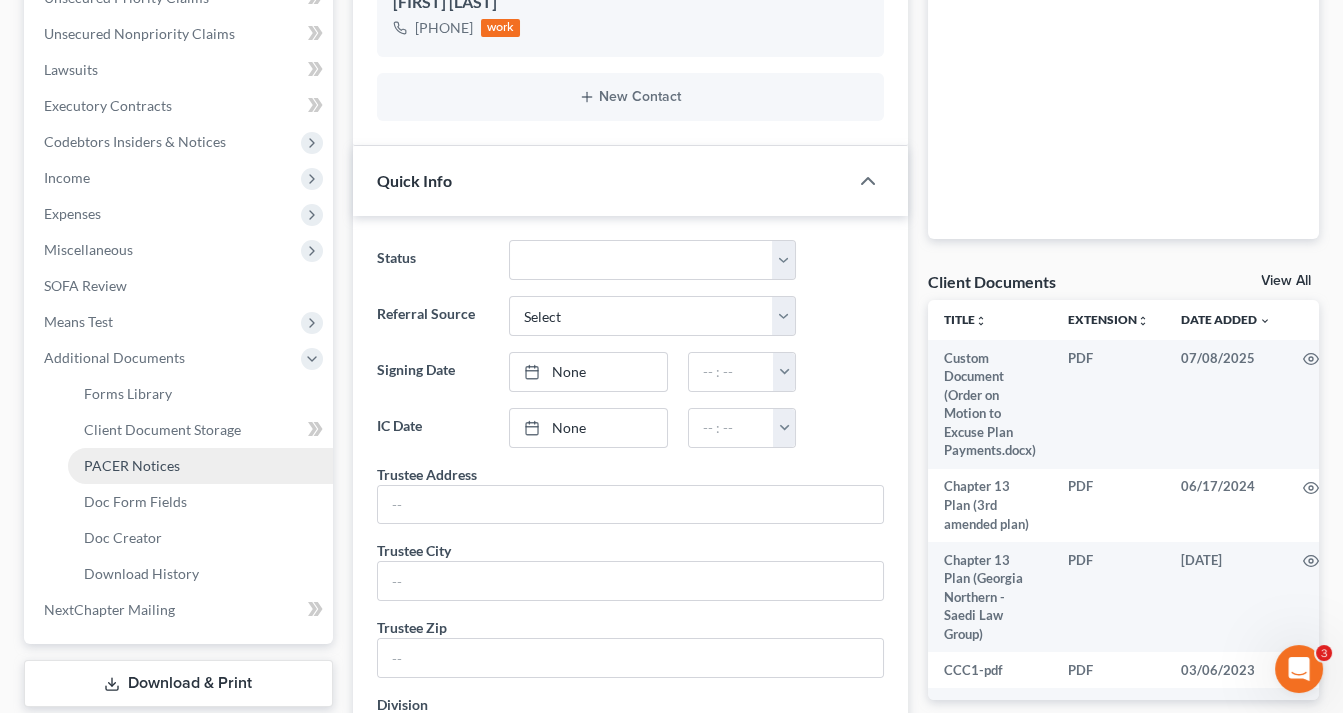 click on "PACER Notices" at bounding box center [132, 465] 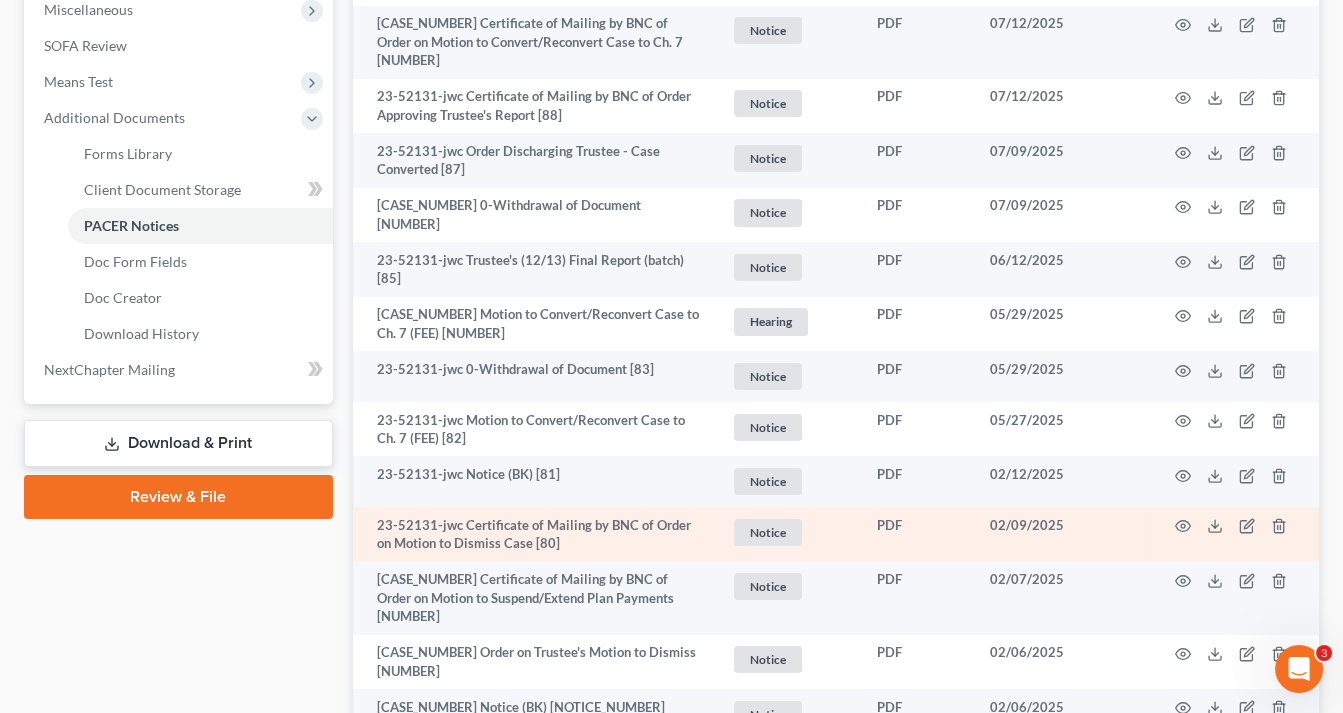 scroll, scrollTop: 880, scrollLeft: 0, axis: vertical 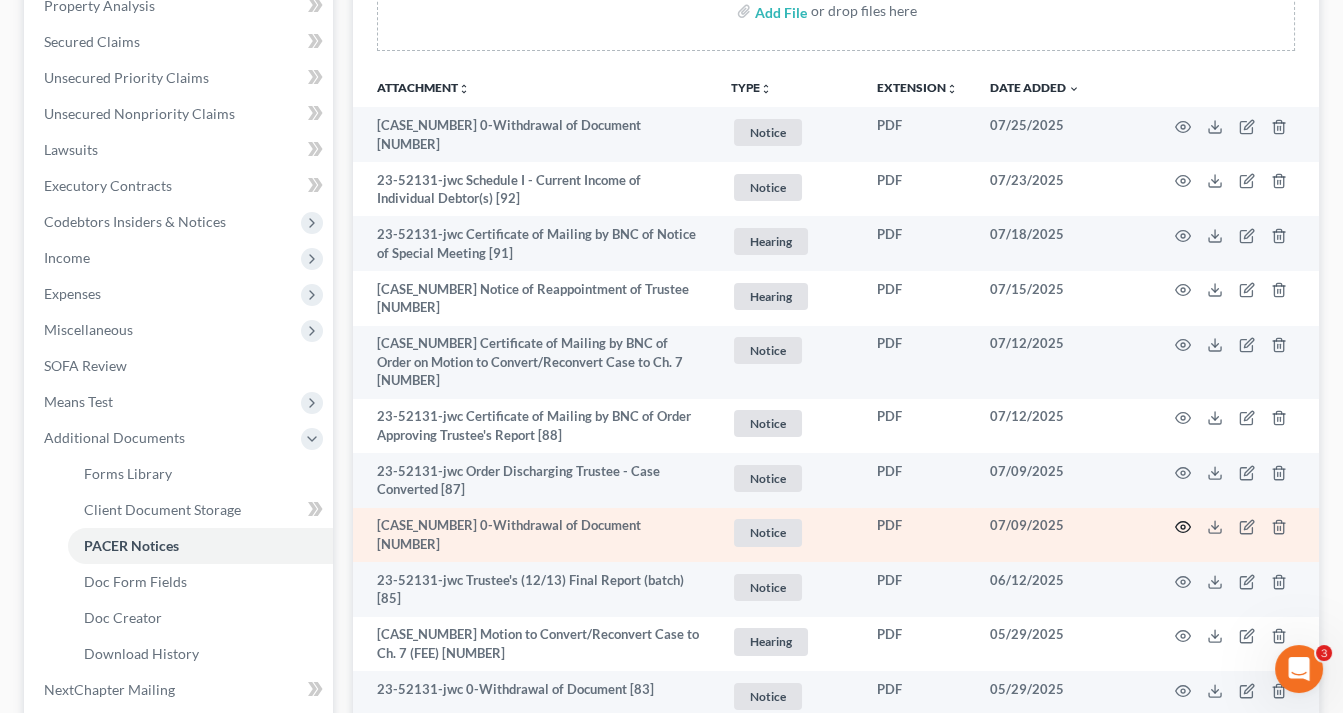 click 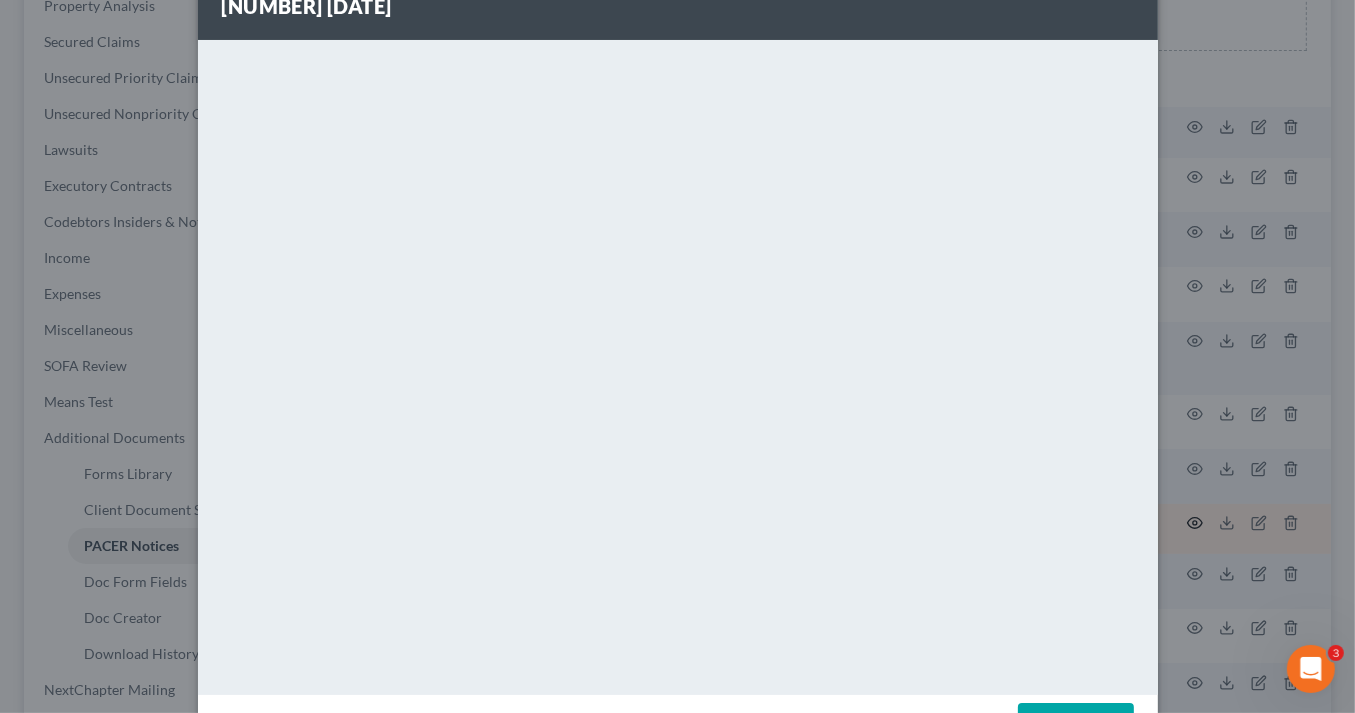 scroll, scrollTop: 150, scrollLeft: 0, axis: vertical 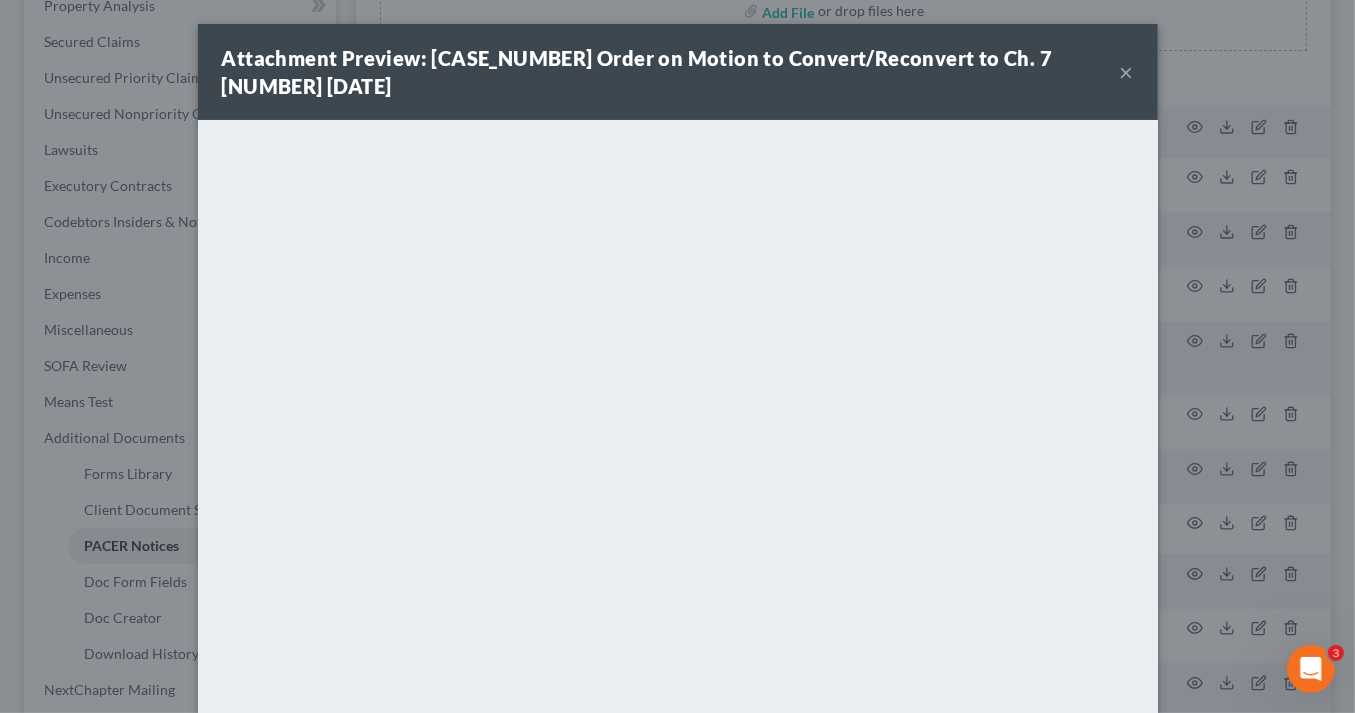 click on "×" at bounding box center [1127, 72] 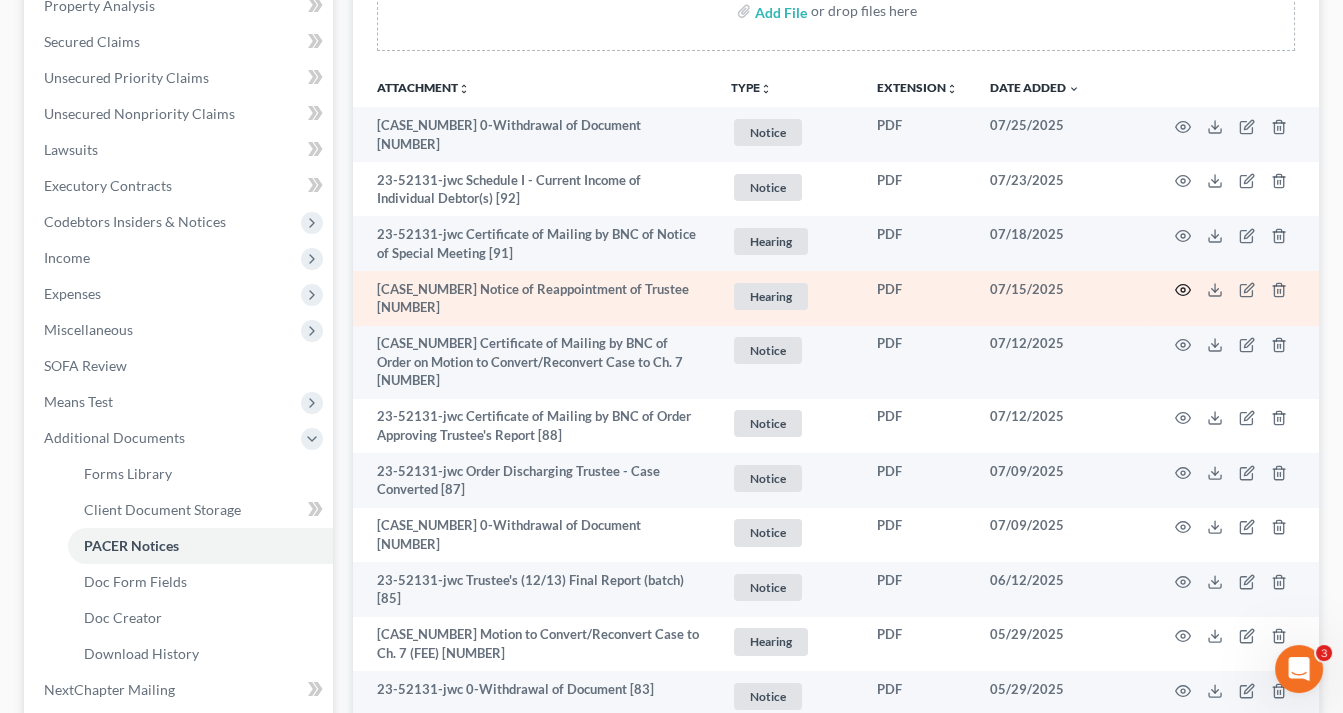 click 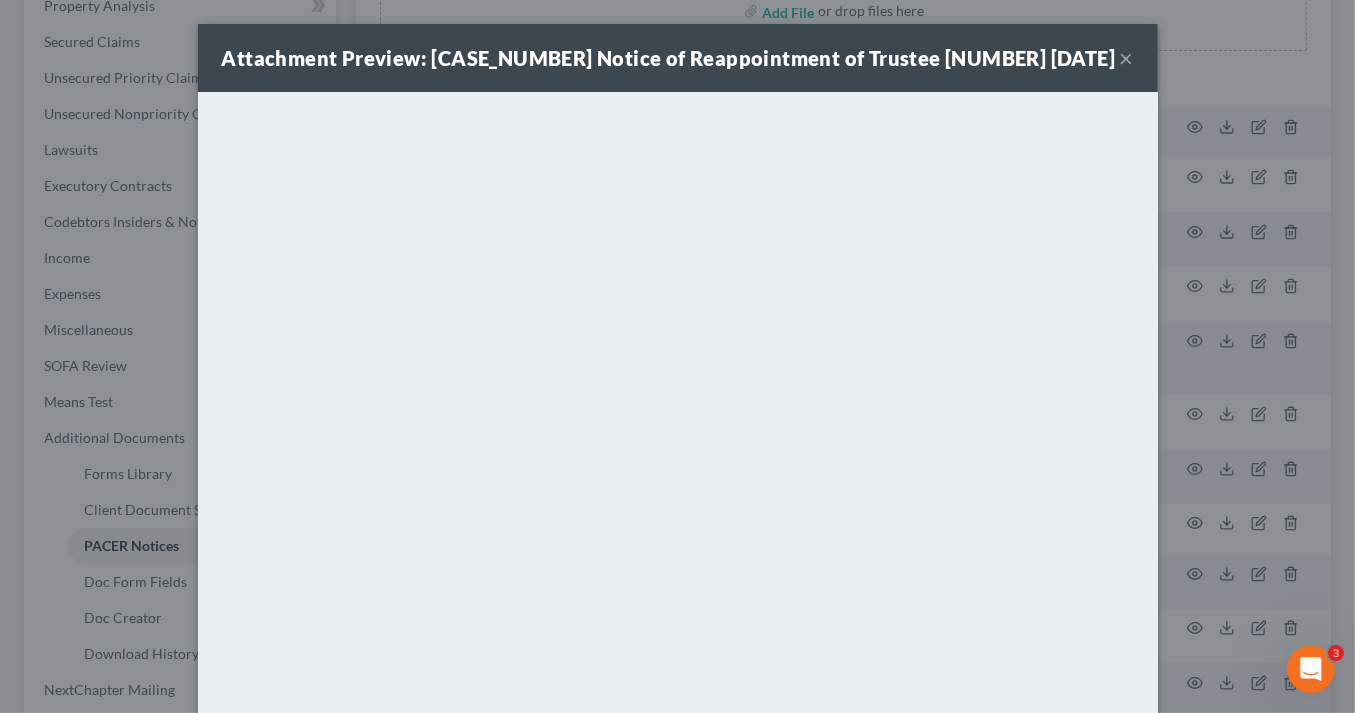 click on "×" at bounding box center [1127, 58] 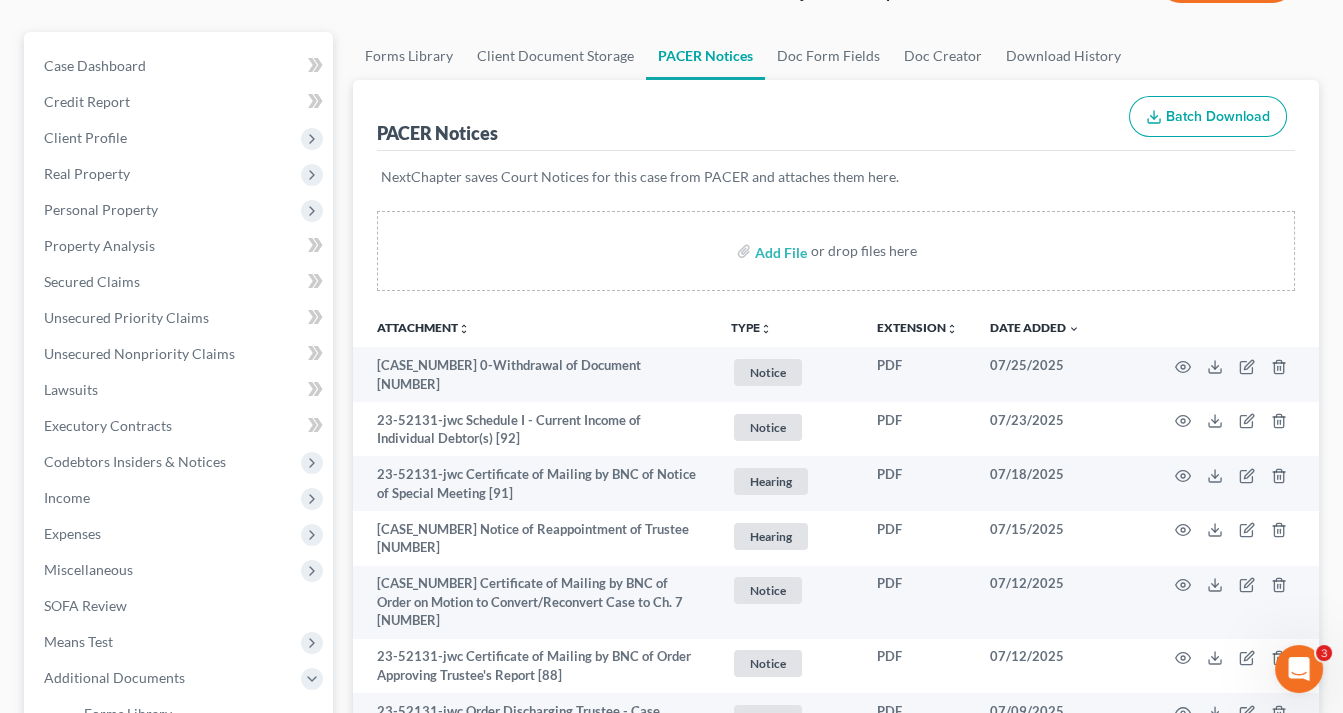 scroll, scrollTop: 0, scrollLeft: 0, axis: both 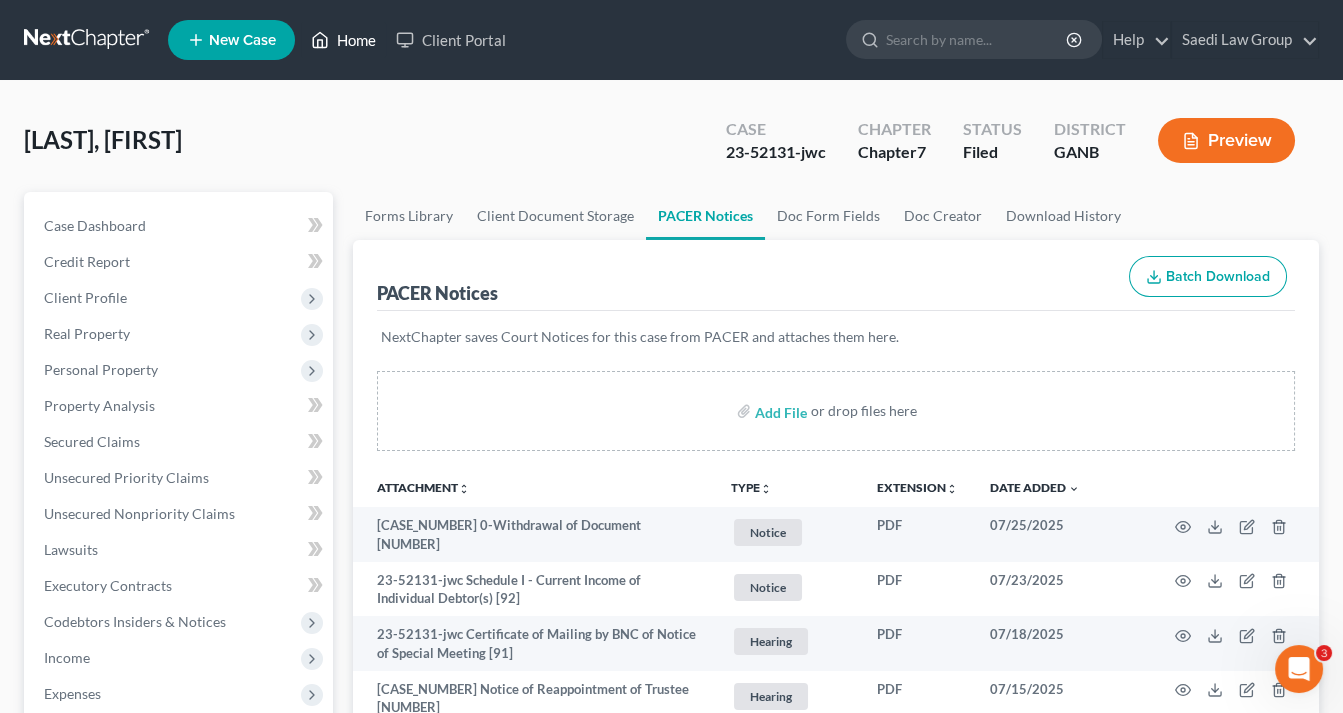 click on "Home" at bounding box center (343, 40) 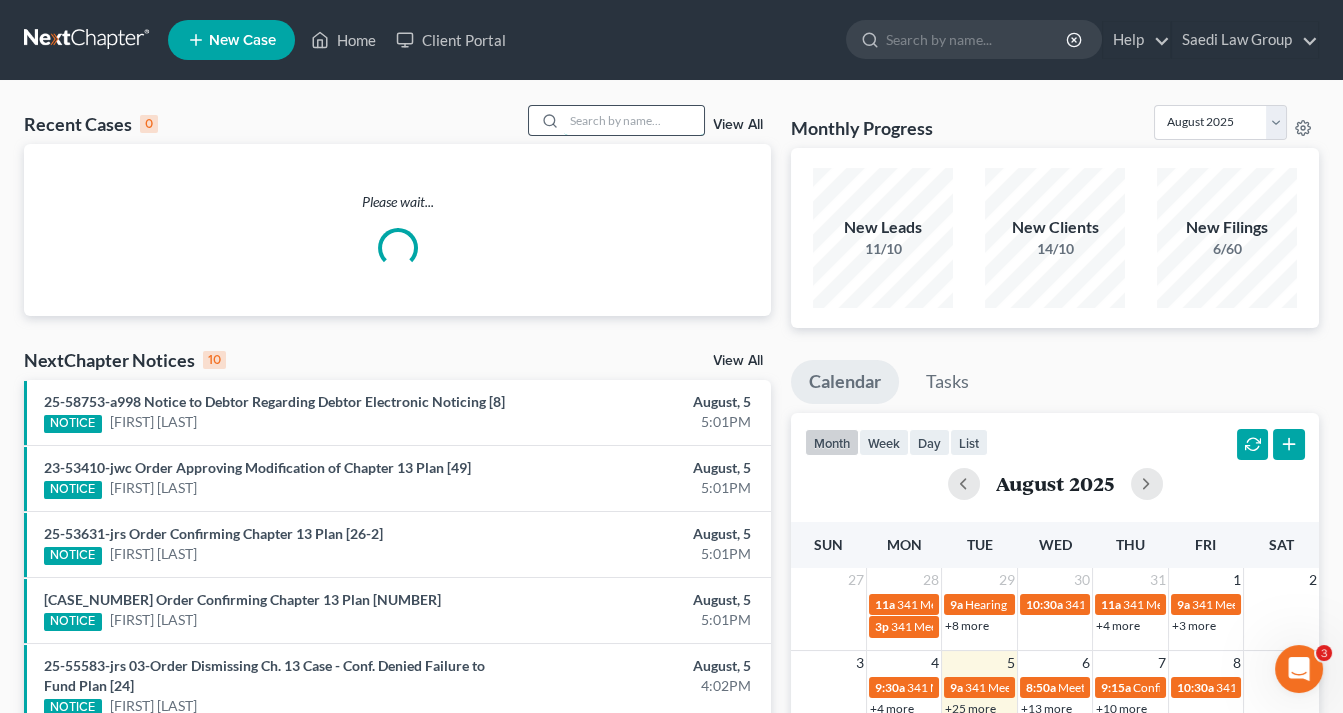 click at bounding box center [634, 120] 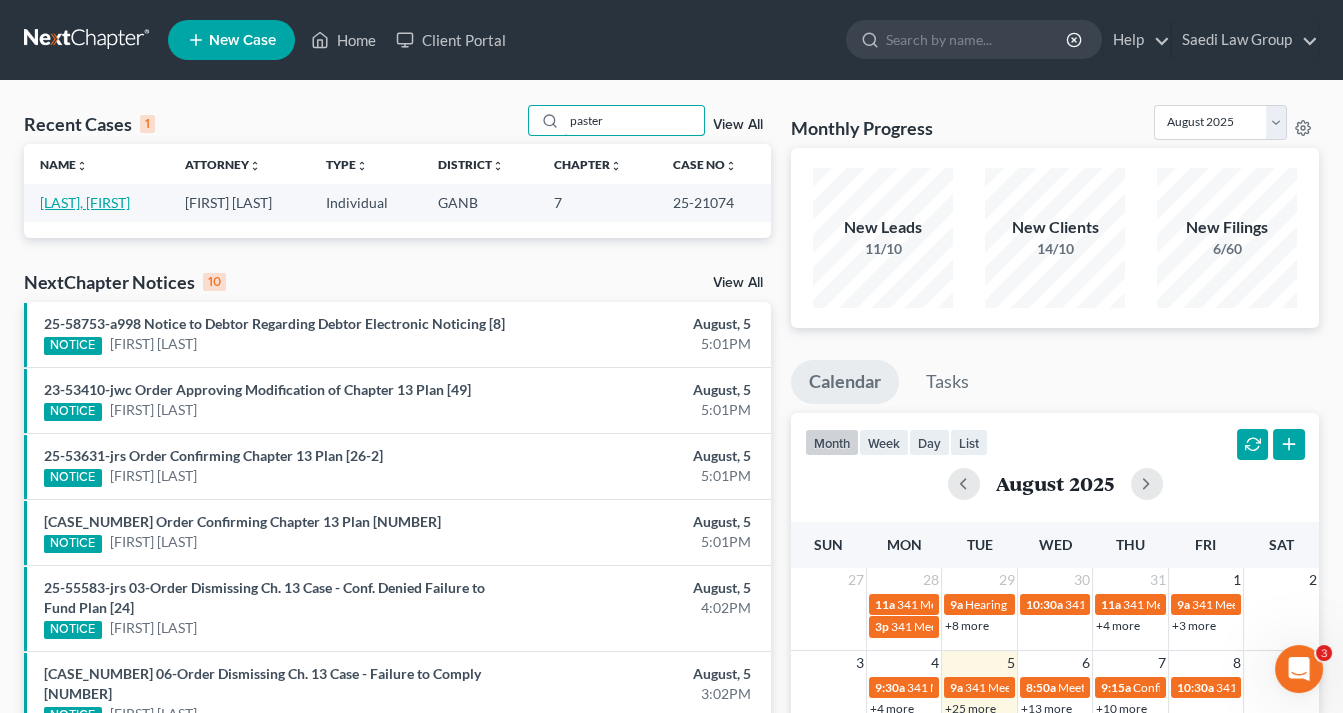 type on "paster" 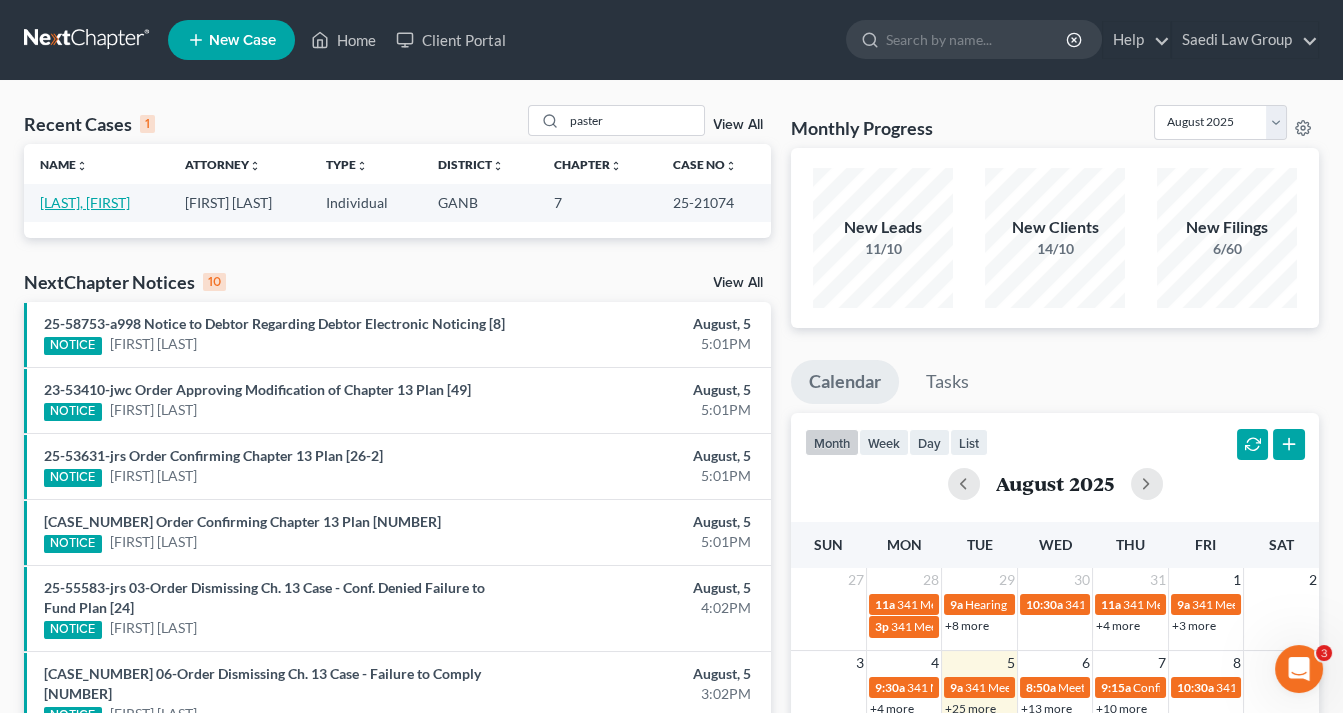 click on "[LAST], [FIRST]" at bounding box center [85, 202] 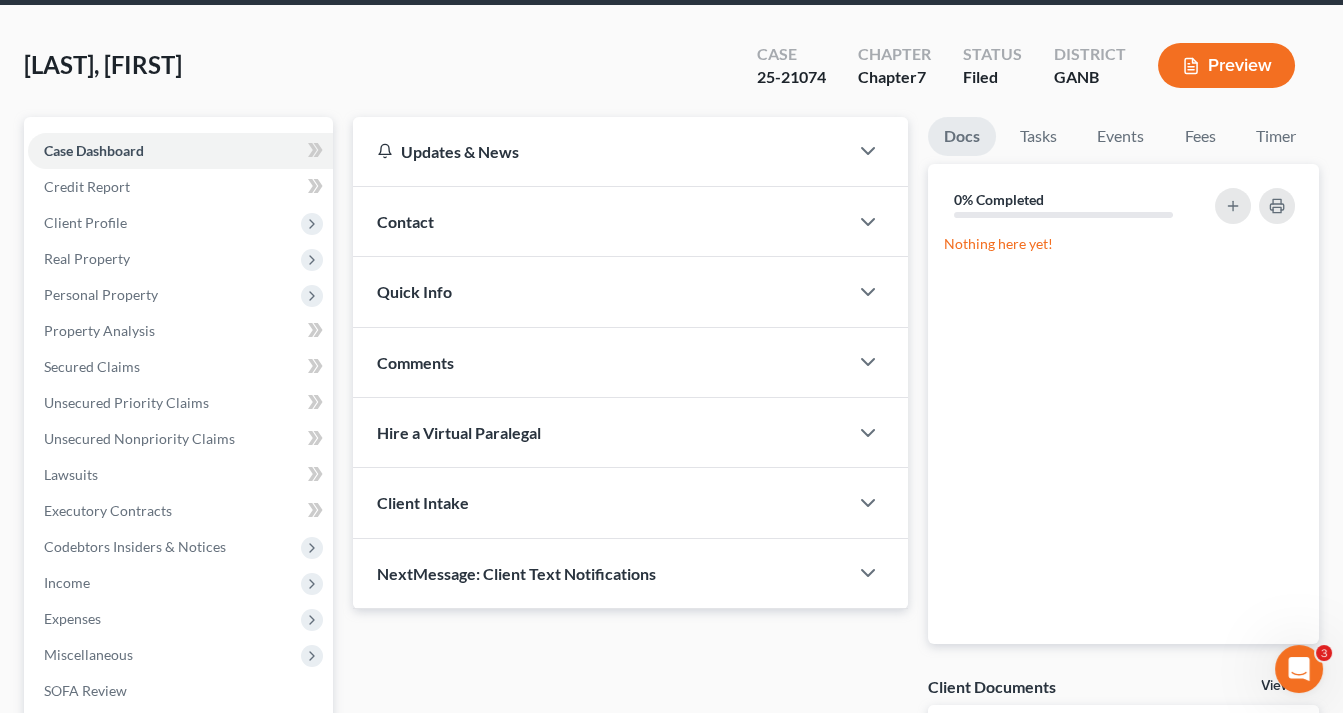 scroll, scrollTop: 0, scrollLeft: 0, axis: both 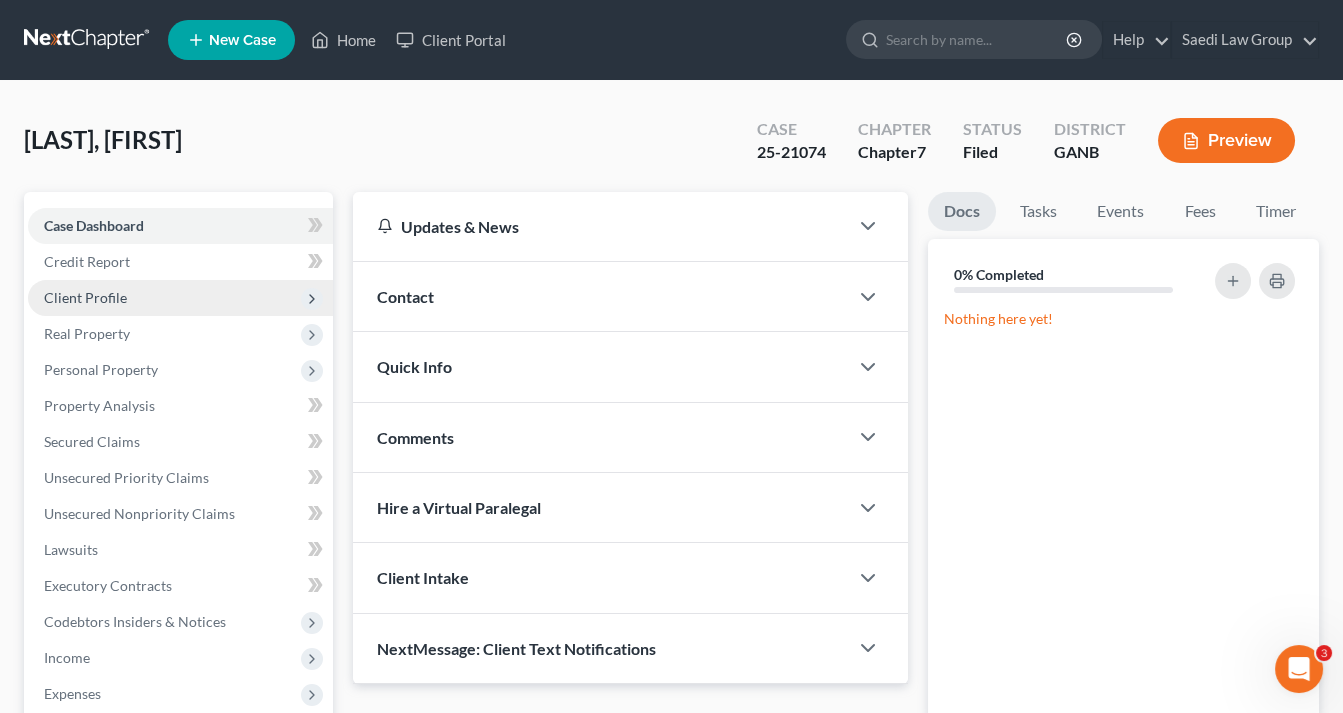 click on "Client Profile" at bounding box center [180, 298] 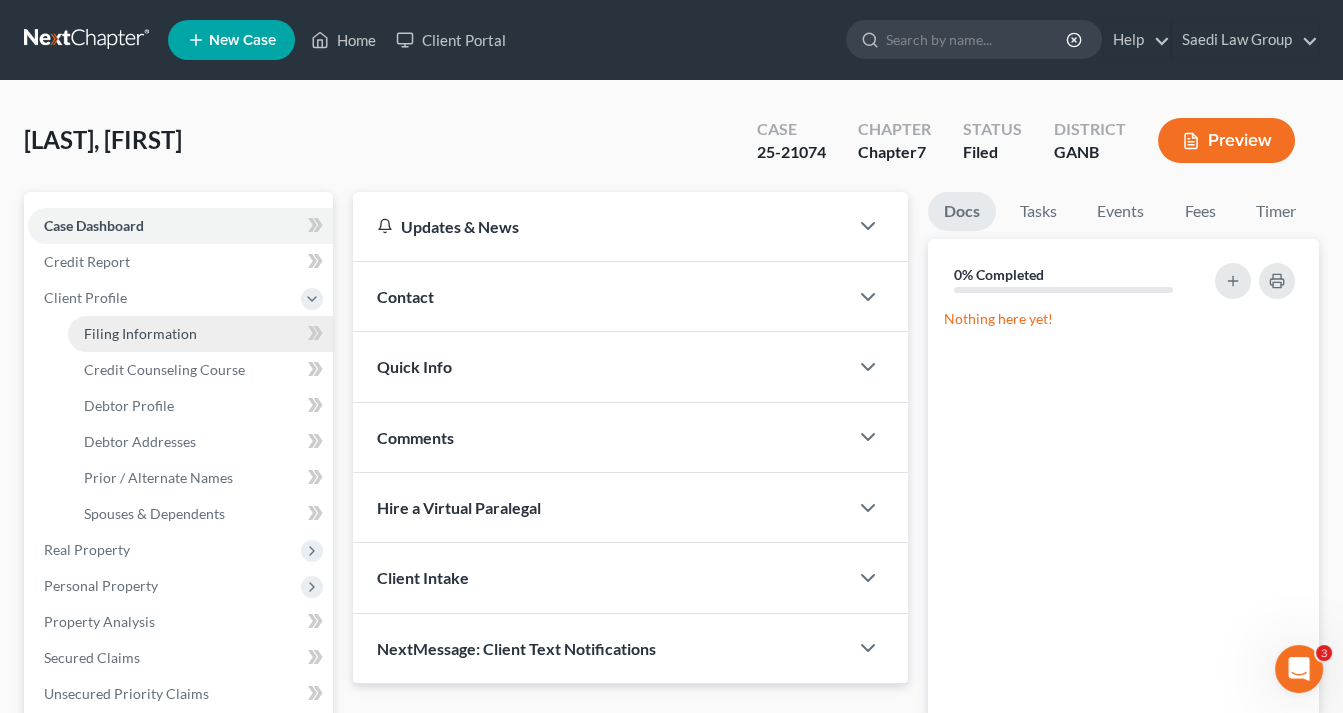 click on "Filing Information" at bounding box center [140, 333] 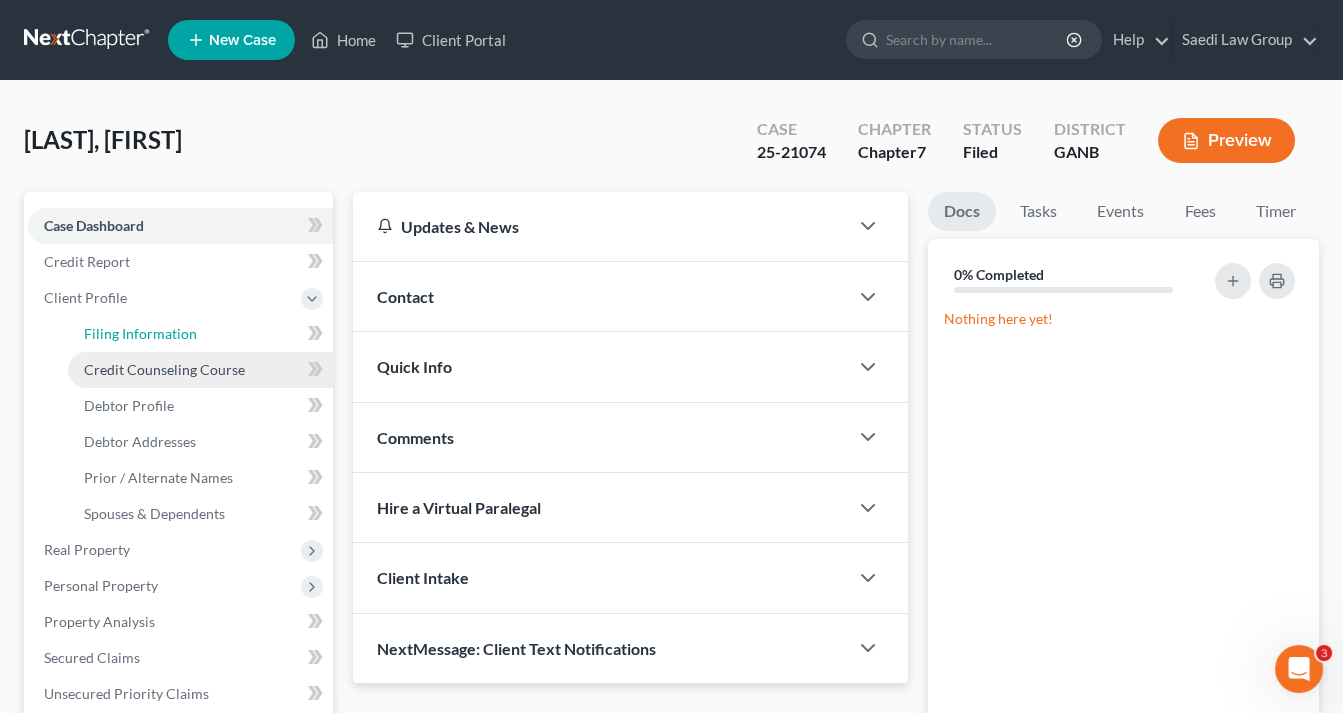 select on "1" 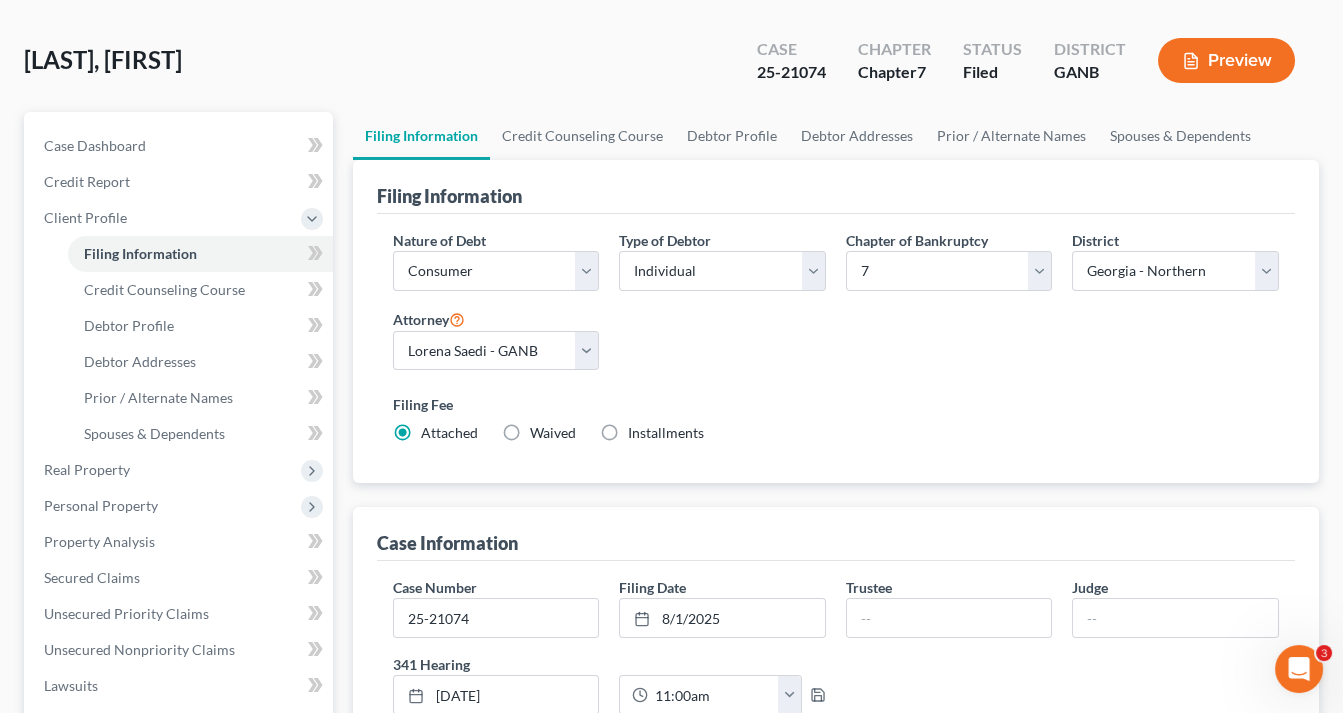 scroll, scrollTop: 240, scrollLeft: 0, axis: vertical 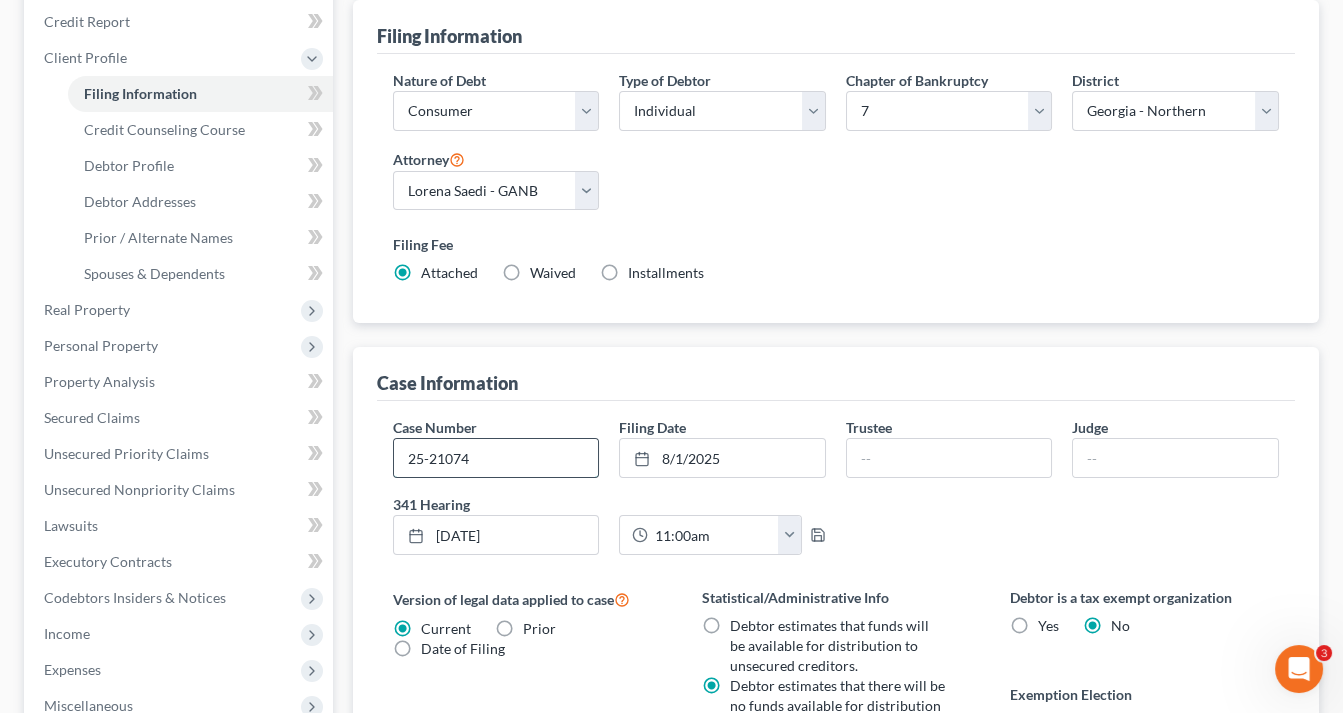 drag, startPoint x: 484, startPoint y: 460, endPoint x: 490, endPoint y: 449, distance: 12.529964 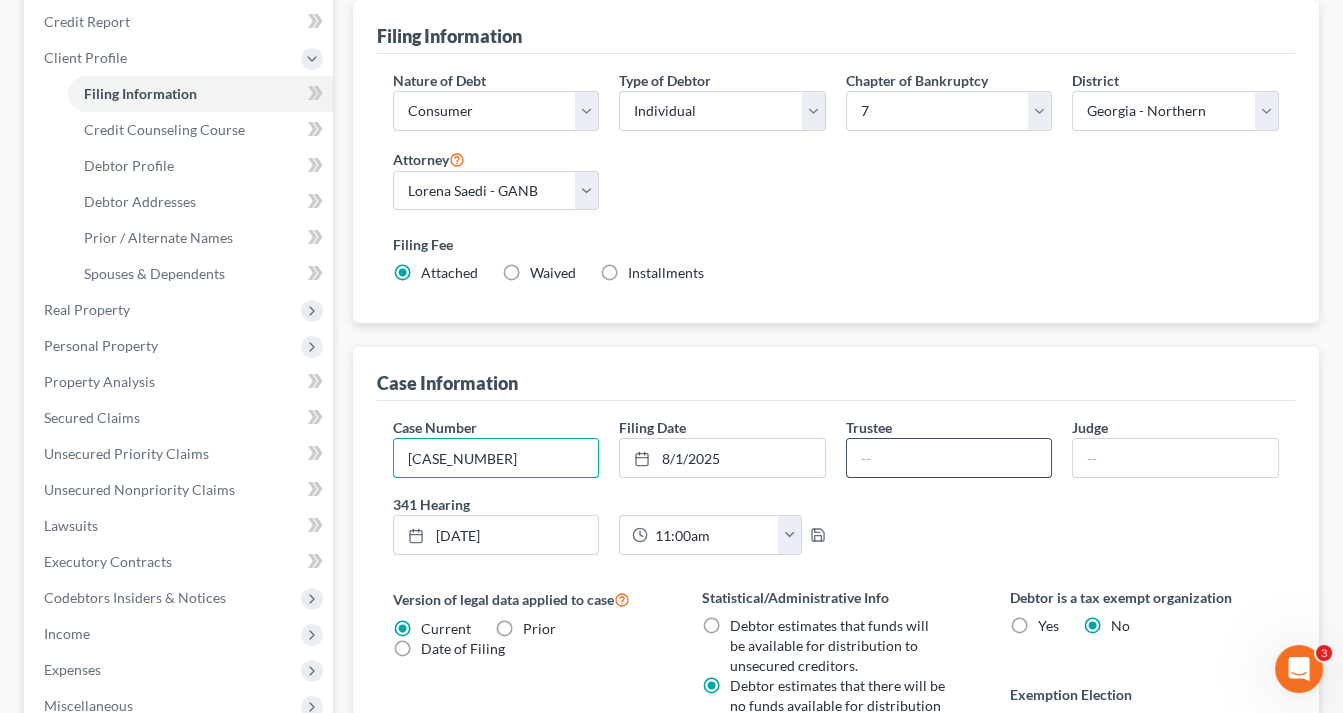 type on "[CASE_NUMBER]" 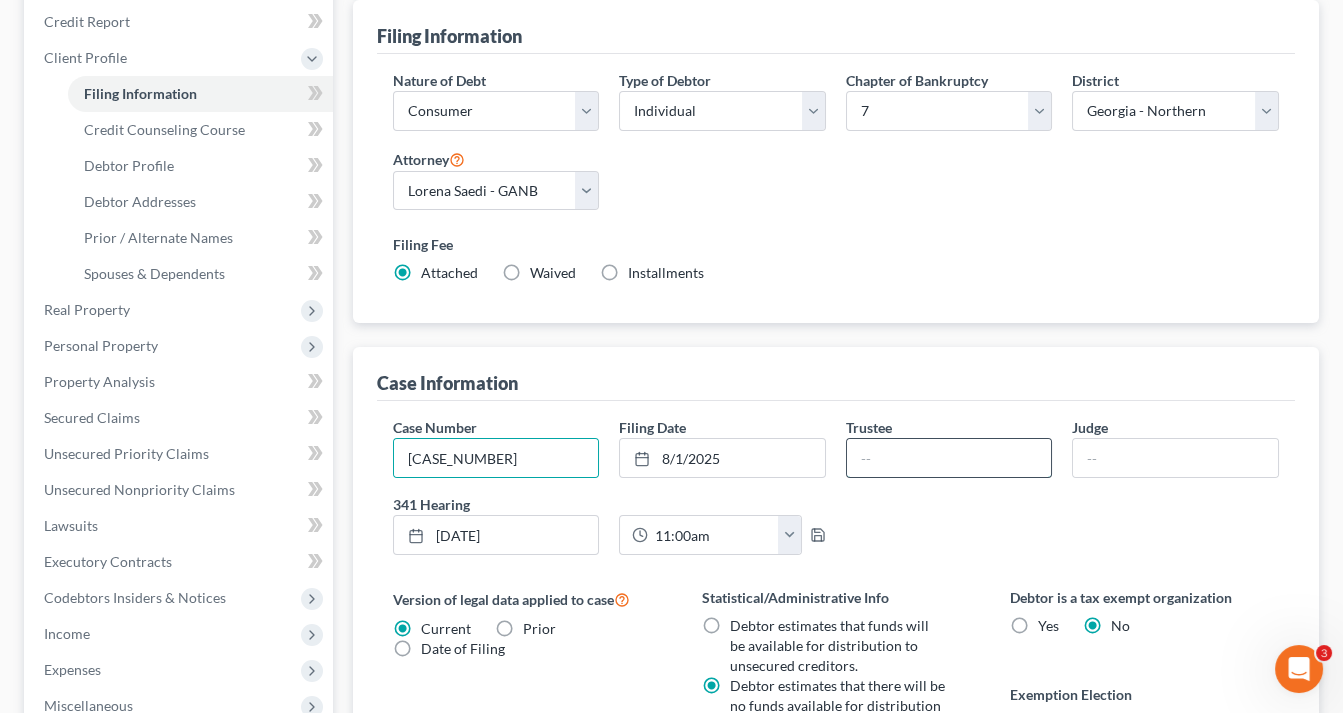 click at bounding box center (949, 458) 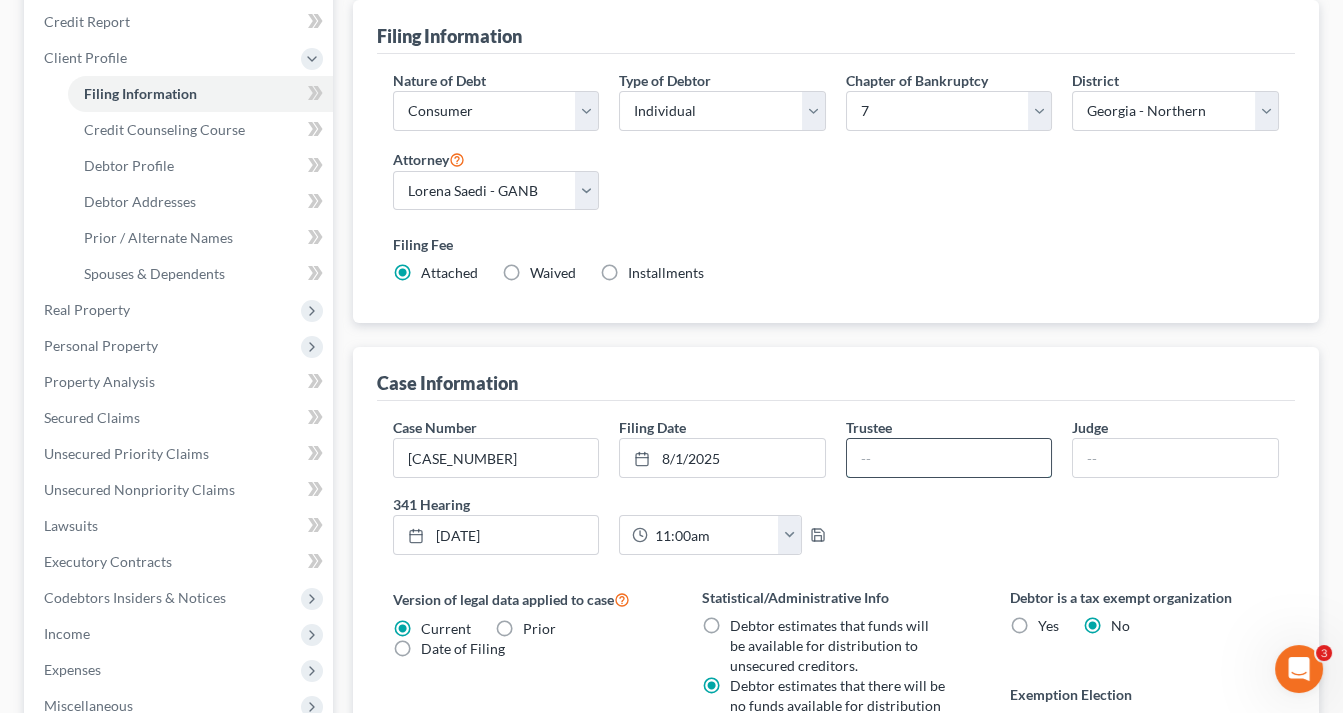 click at bounding box center [949, 458] 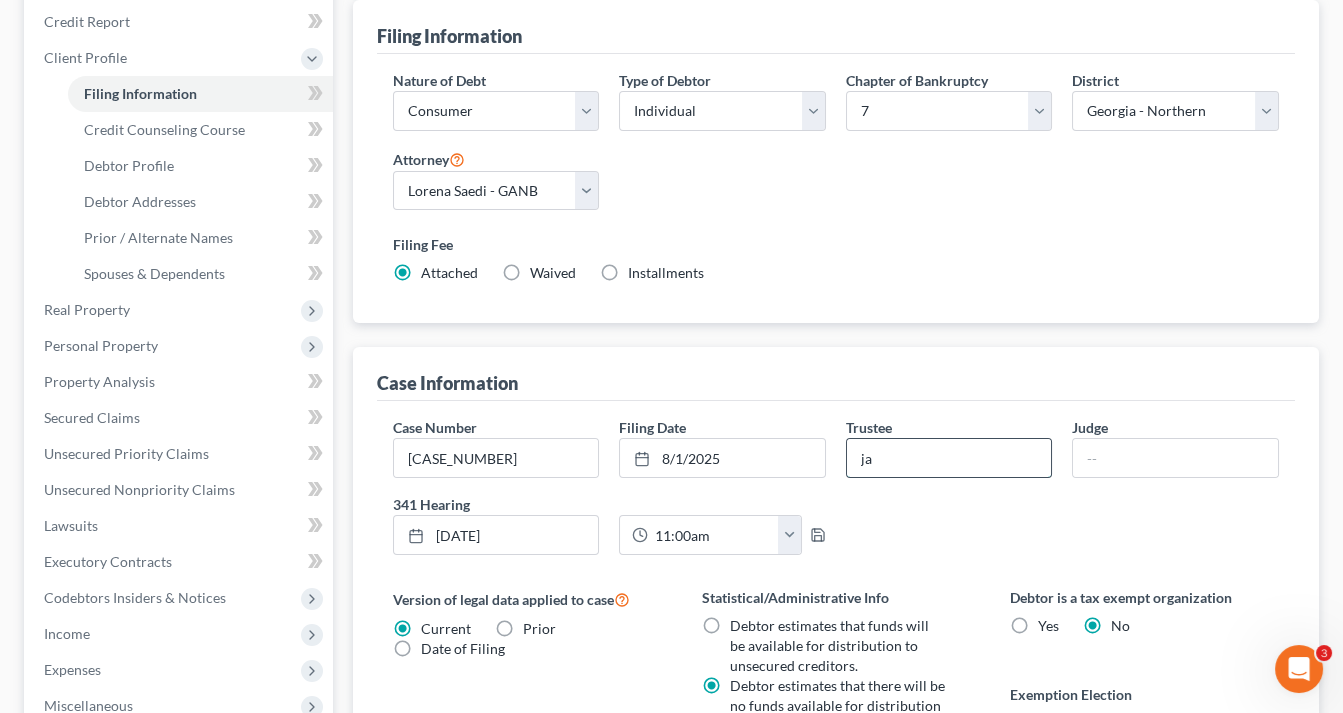 type on "[FULL_NAME]" 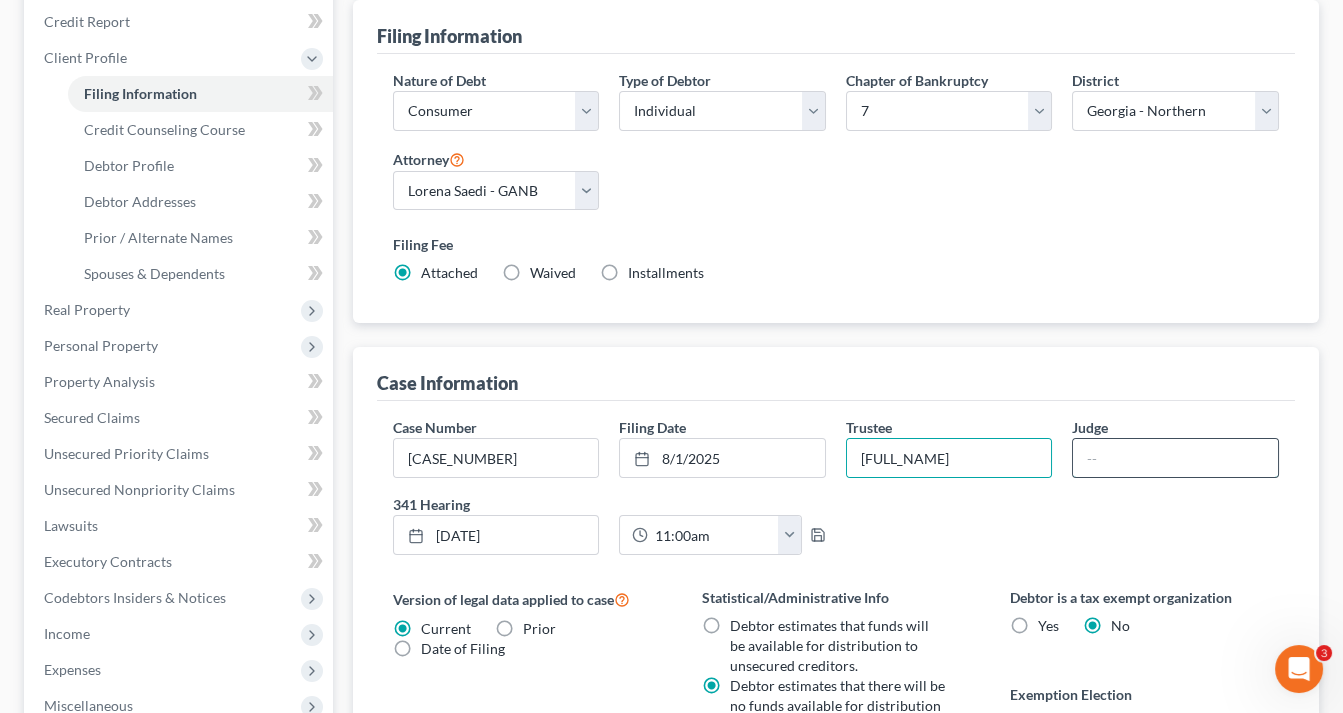 click at bounding box center (1175, 458) 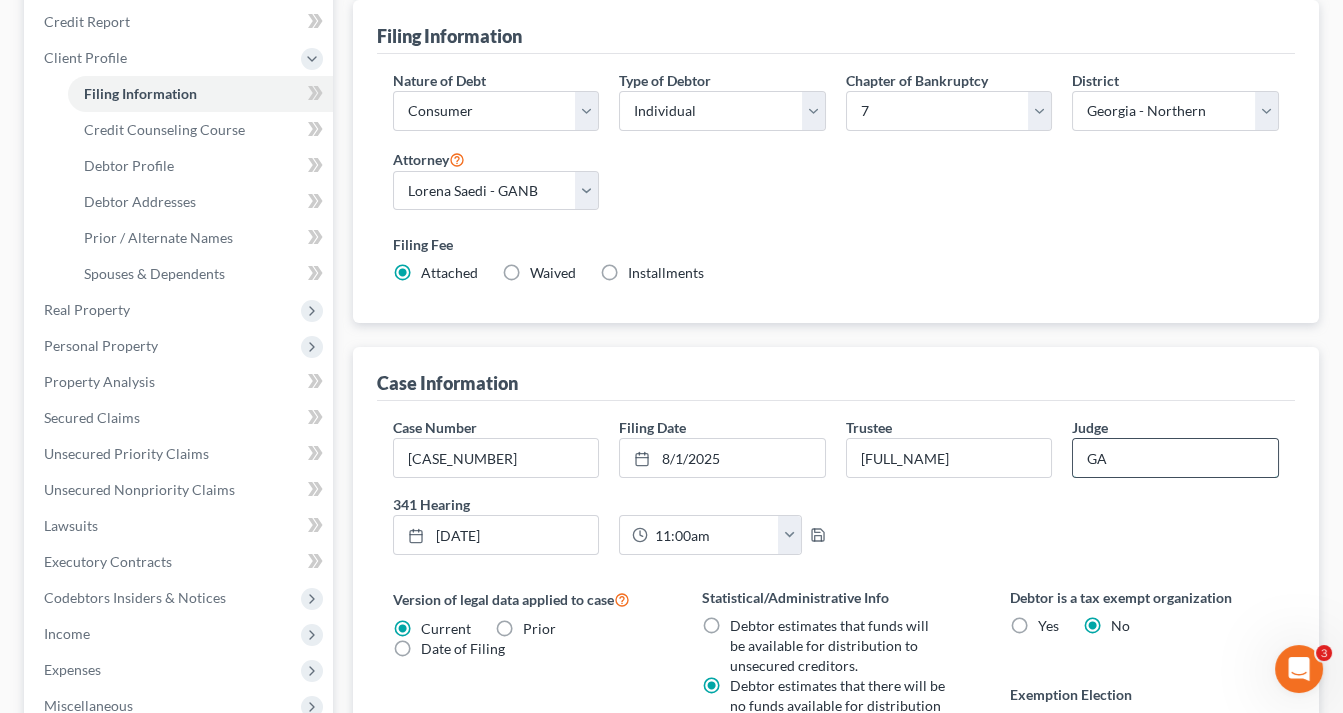 type on "[CITY]" 